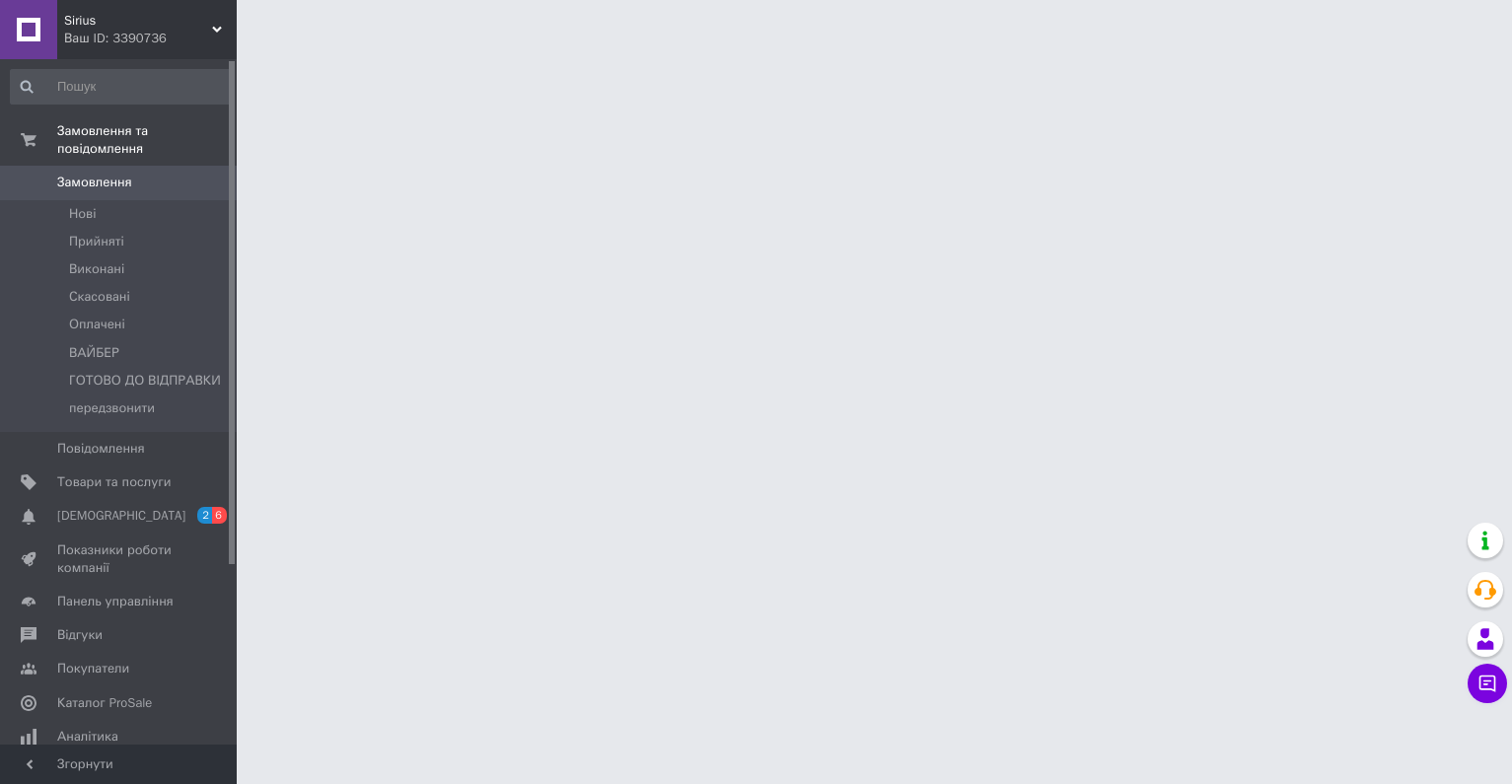 scroll, scrollTop: 0, scrollLeft: 0, axis: both 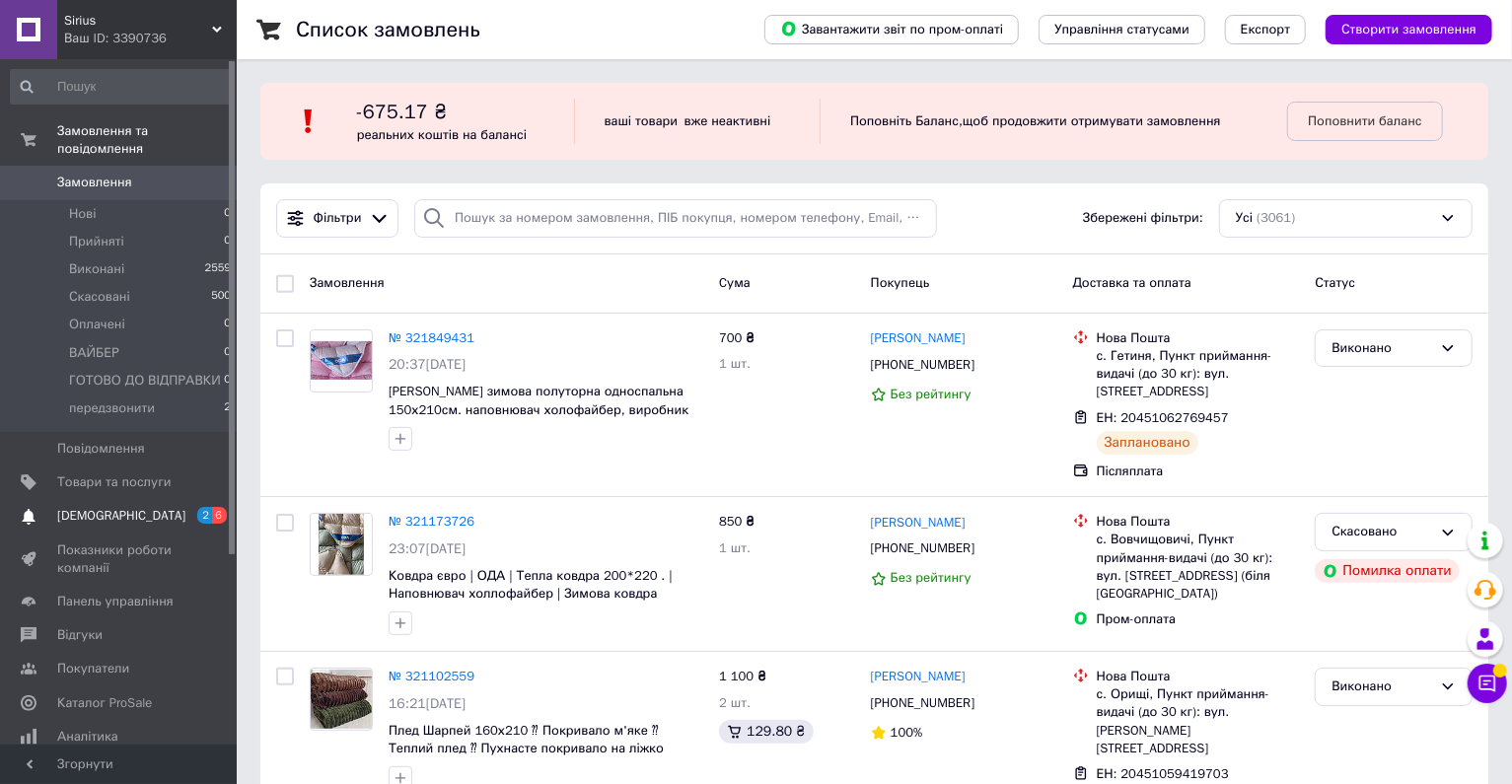 click on "[DEMOGRAPHIC_DATA]" at bounding box center [119, 516] 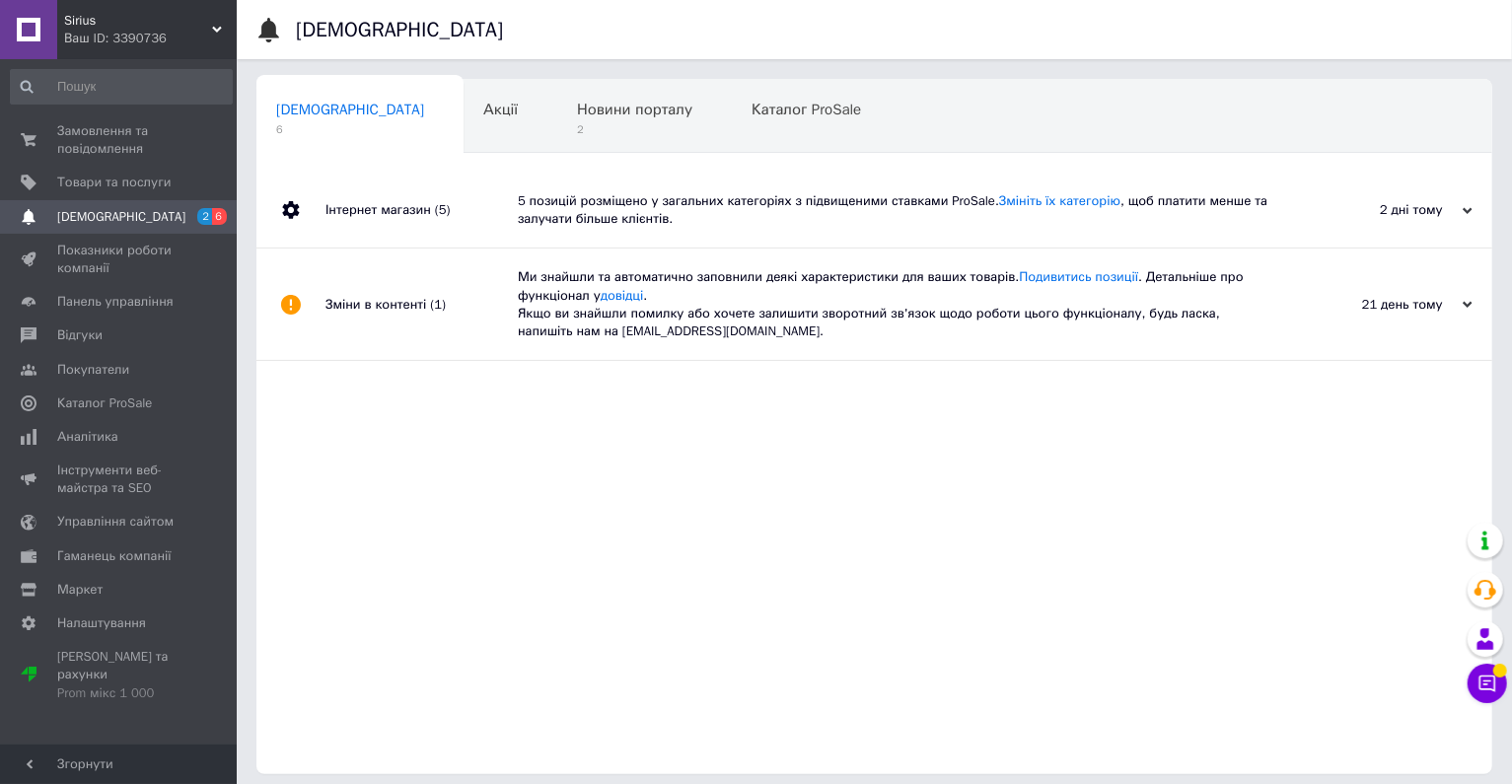 click on "Sirius" at bounding box center [138, 21] 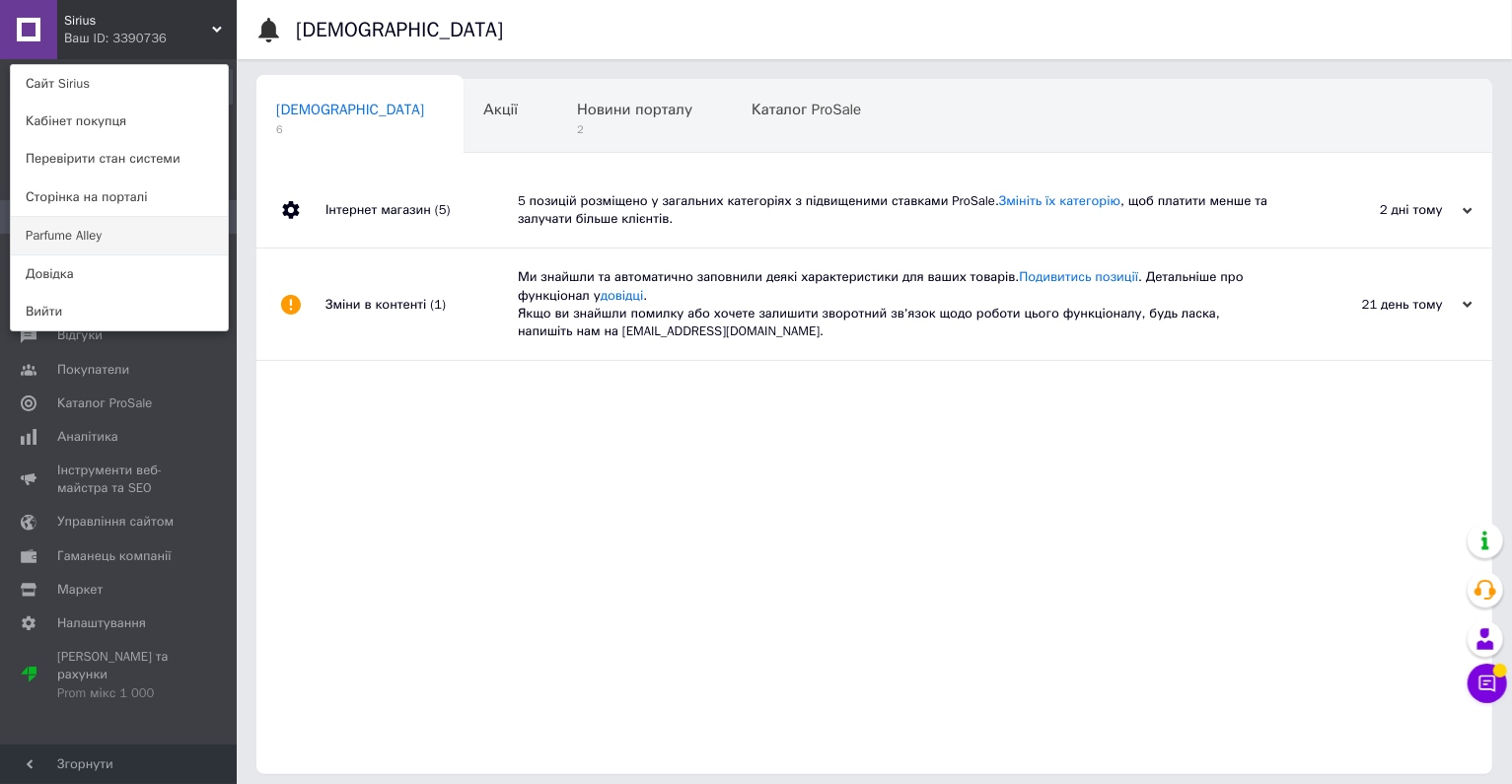 click on "Parfume Alley" at bounding box center (119, 236) 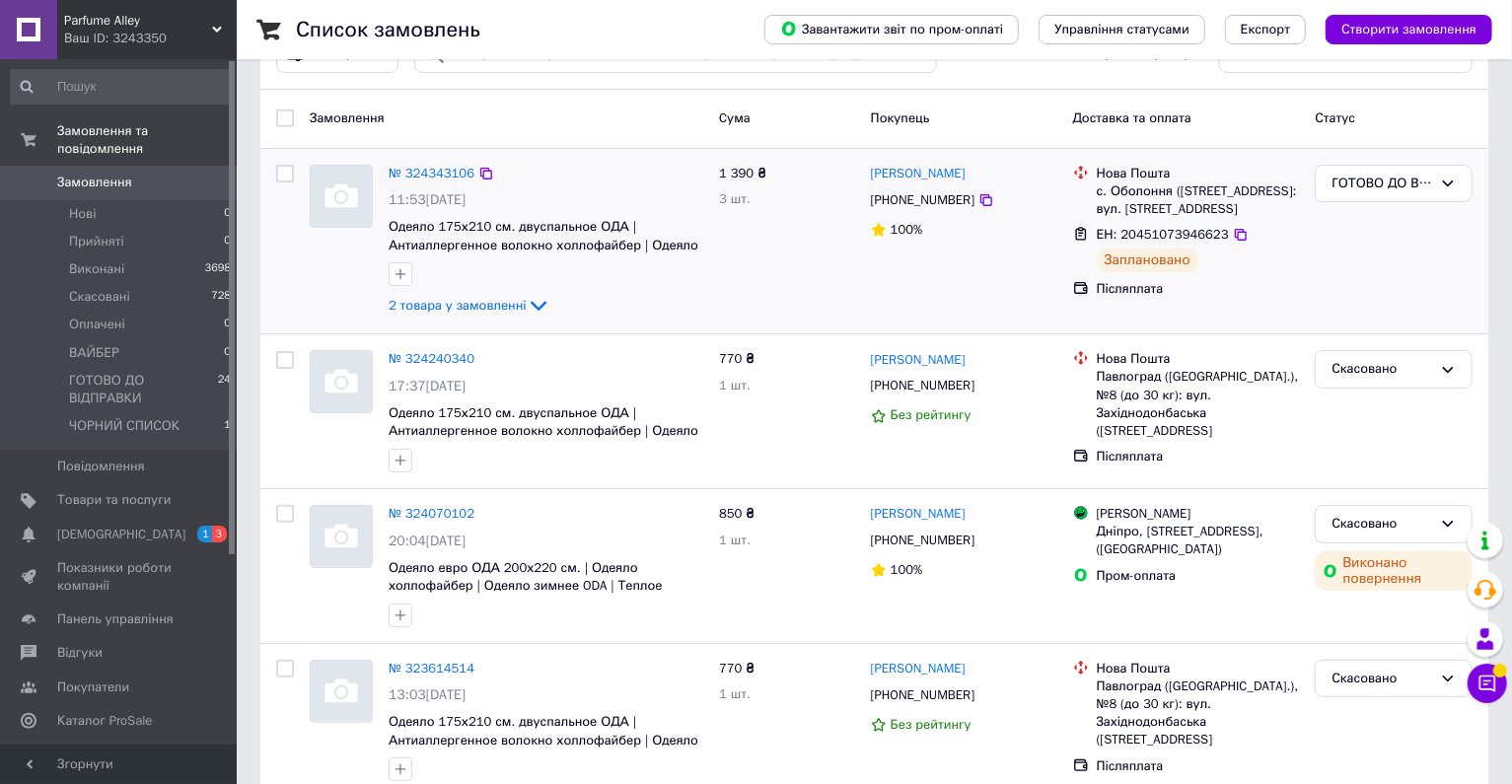 scroll, scrollTop: 0, scrollLeft: 0, axis: both 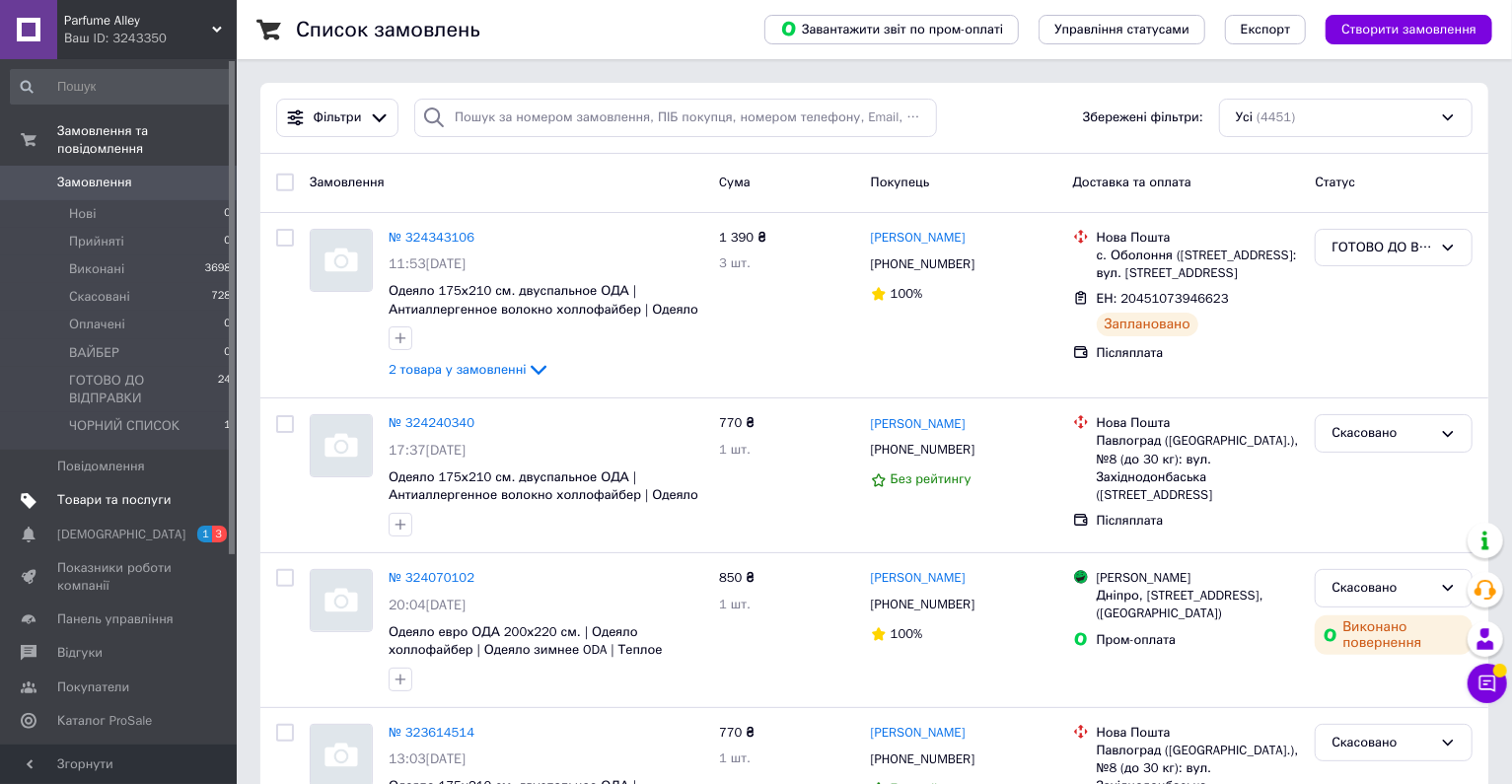 click on "Товари та послуги" at bounding box center (113, 500) 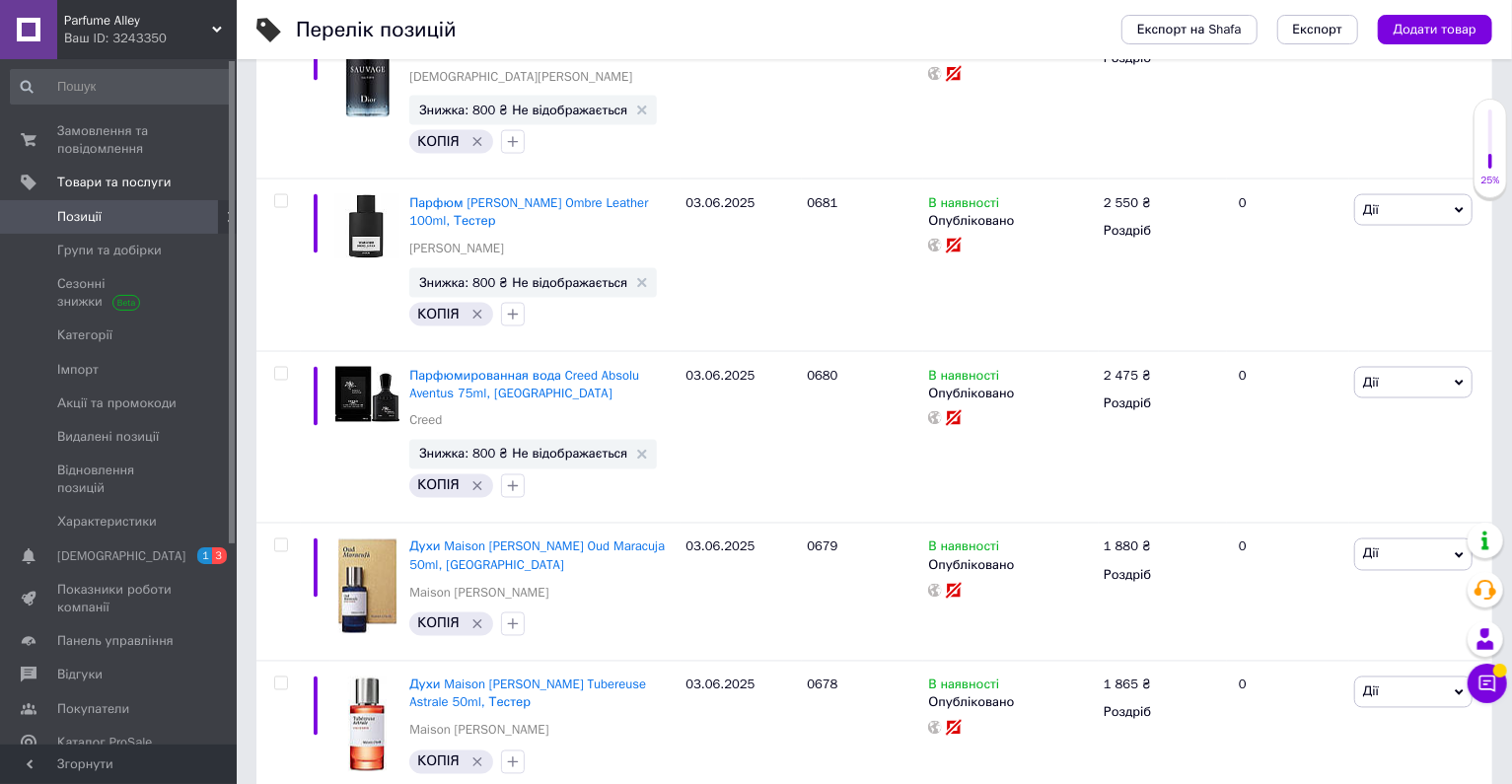 scroll, scrollTop: 2845, scrollLeft: 0, axis: vertical 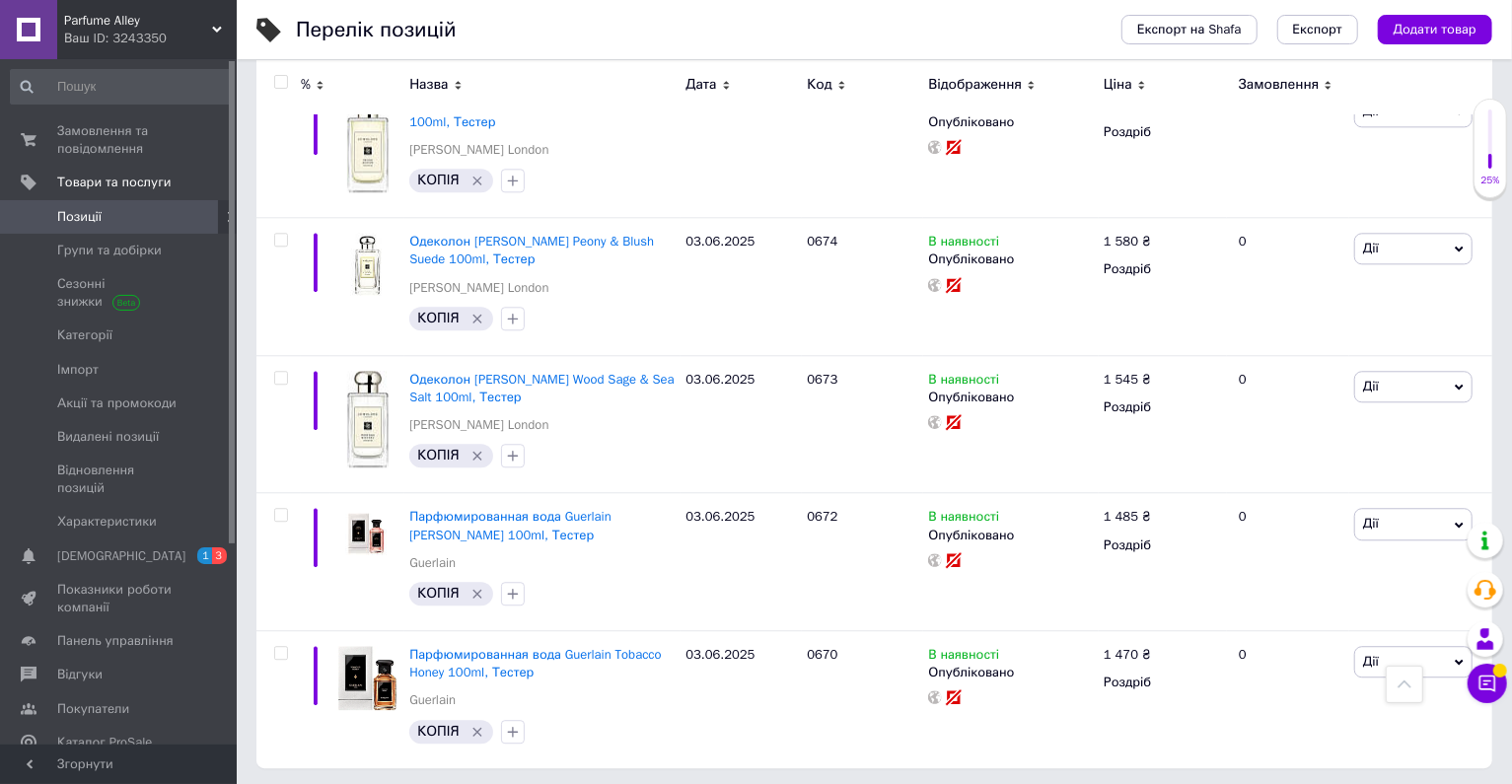click on "2" at bounding box center (323, 809) 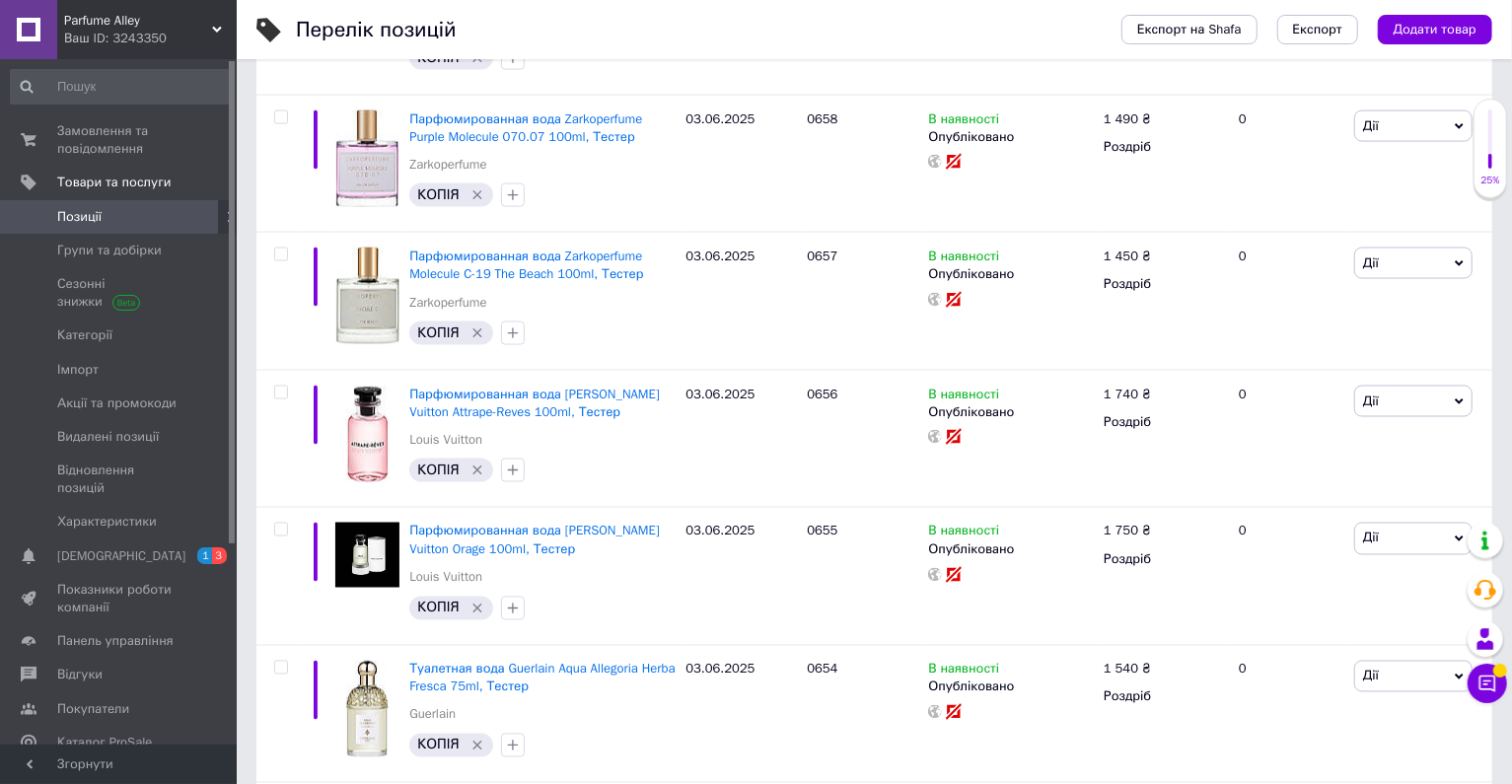 scroll, scrollTop: 2463, scrollLeft: 0, axis: vertical 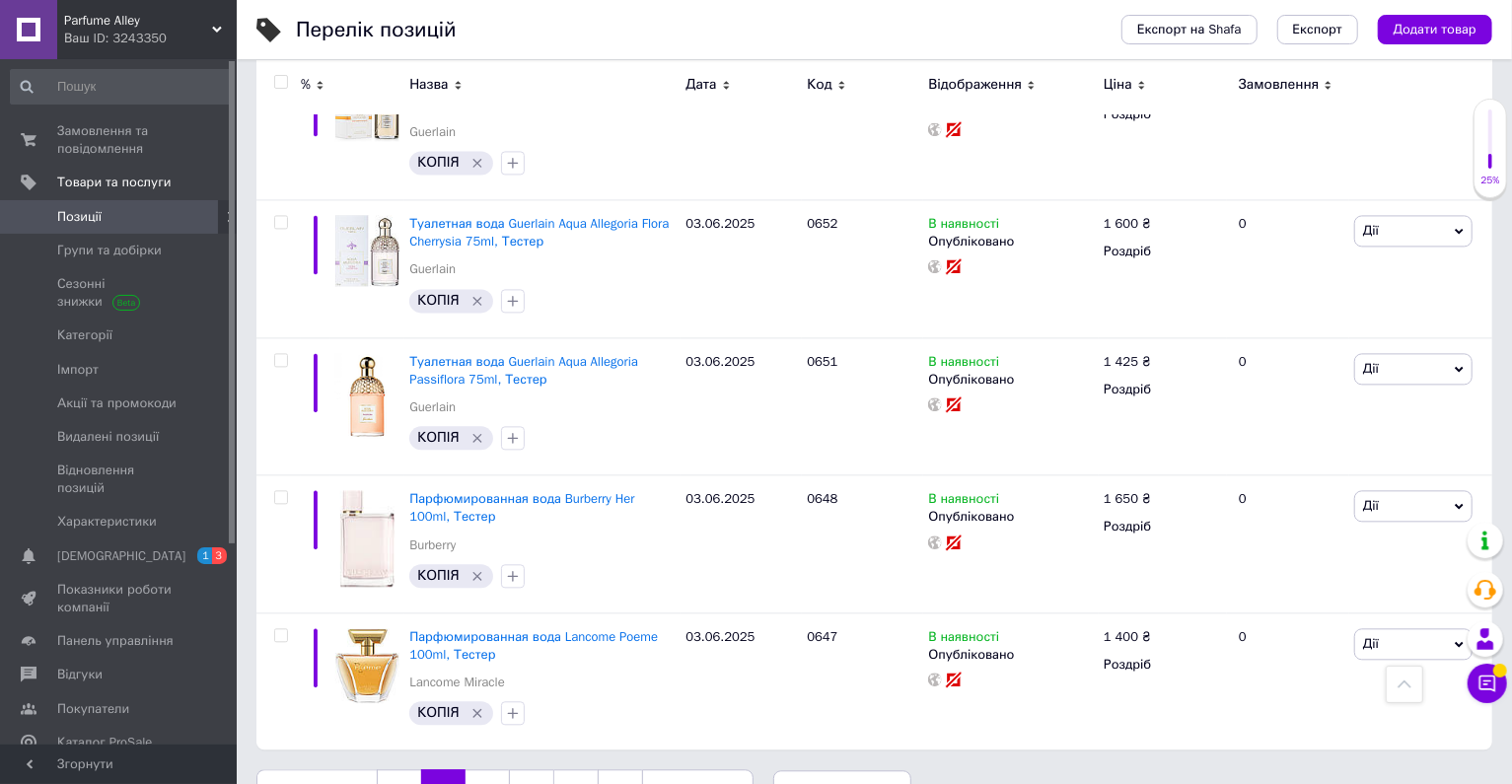 click on "Ваш ID: 3243350" at bounding box center [150, 38] 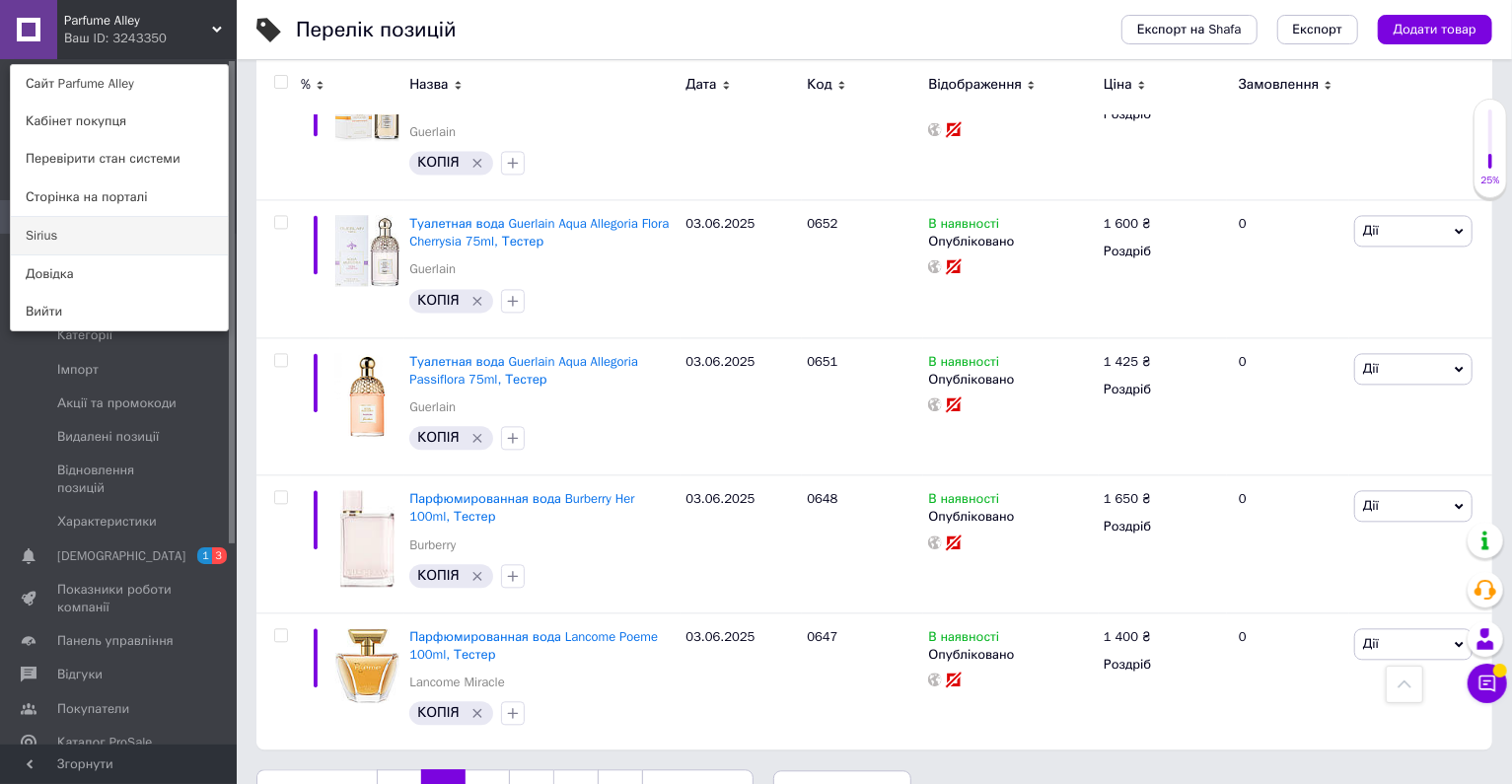 click on "Sirius" at bounding box center (119, 236) 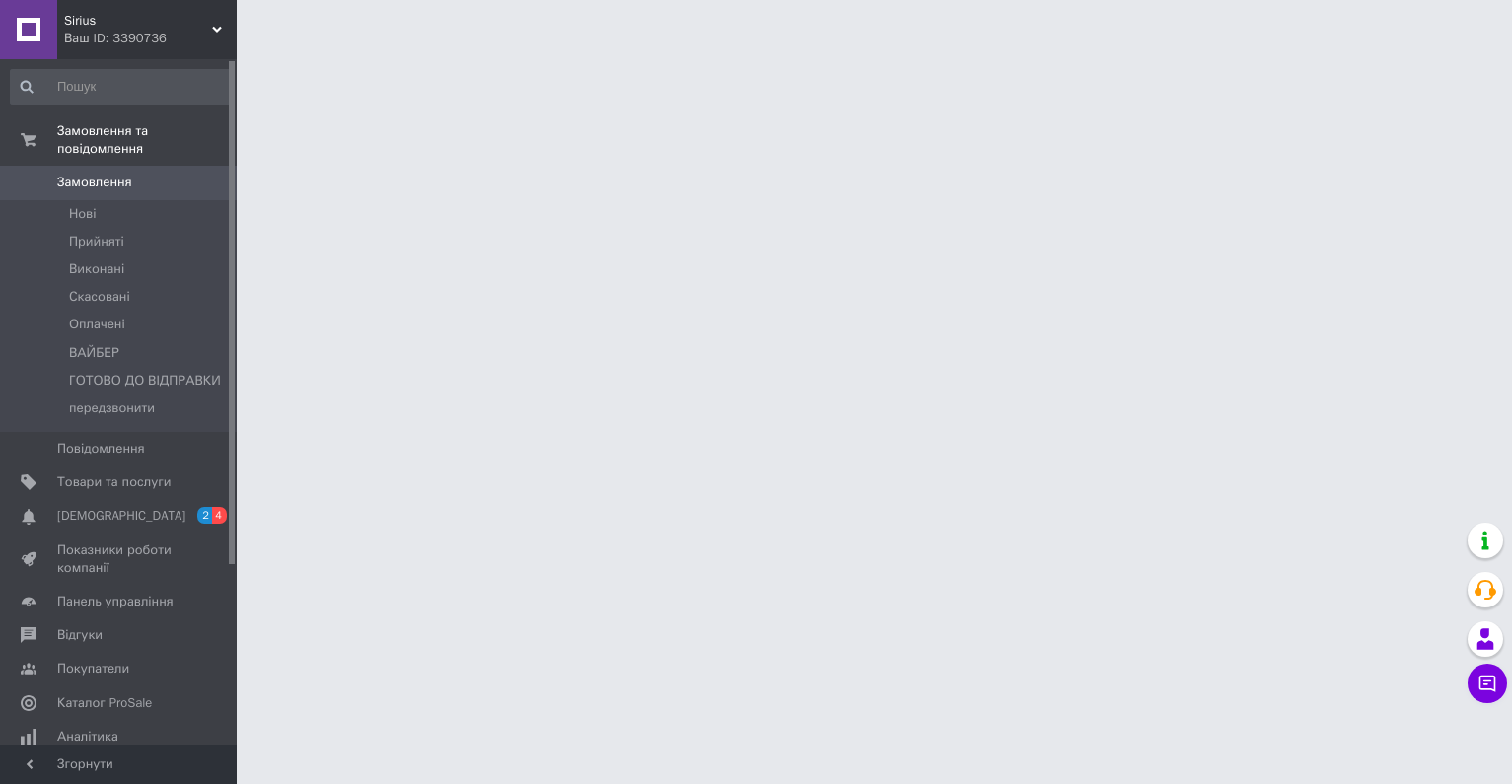 scroll, scrollTop: 0, scrollLeft: 0, axis: both 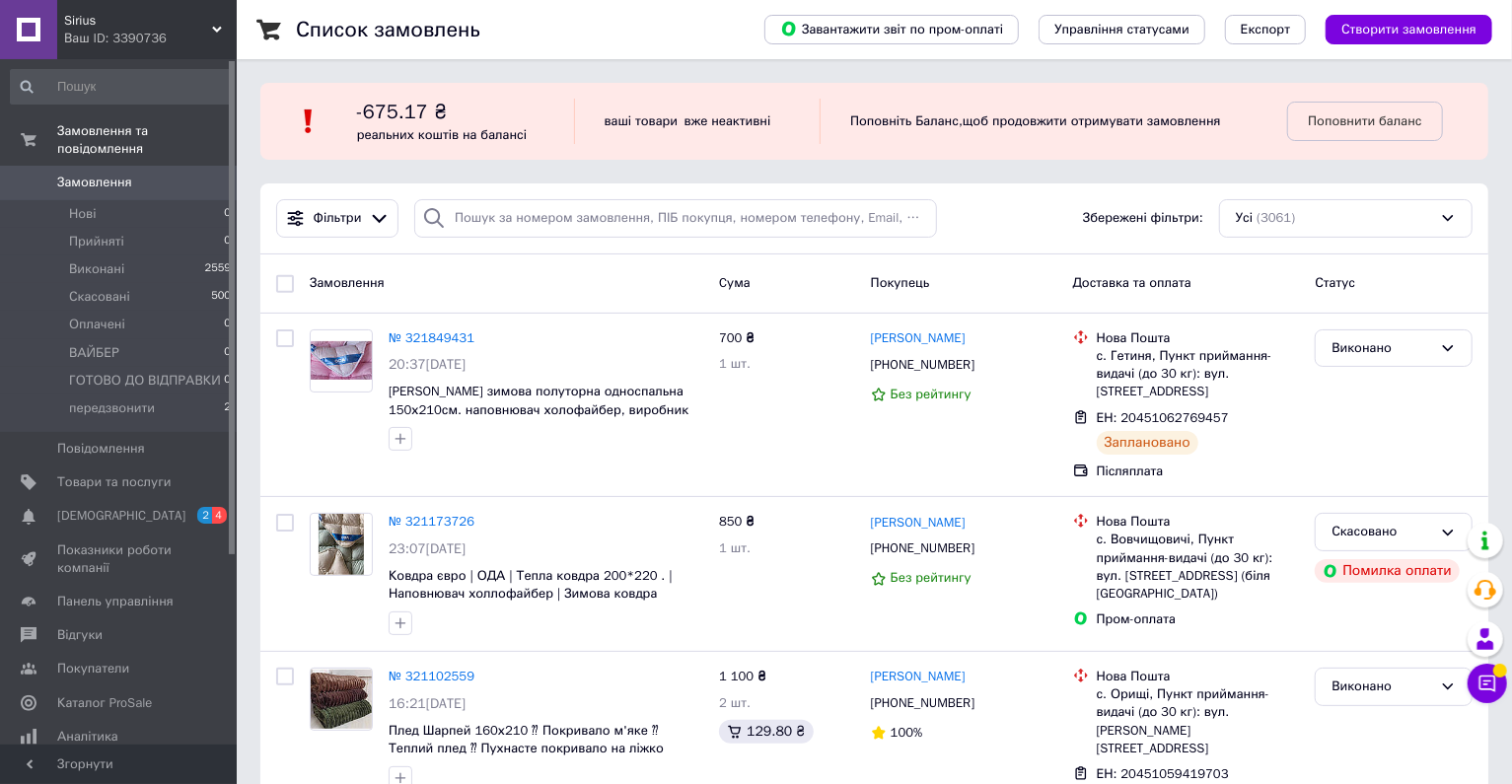 click on "Ваш ID: 3390736" at bounding box center (150, 38) 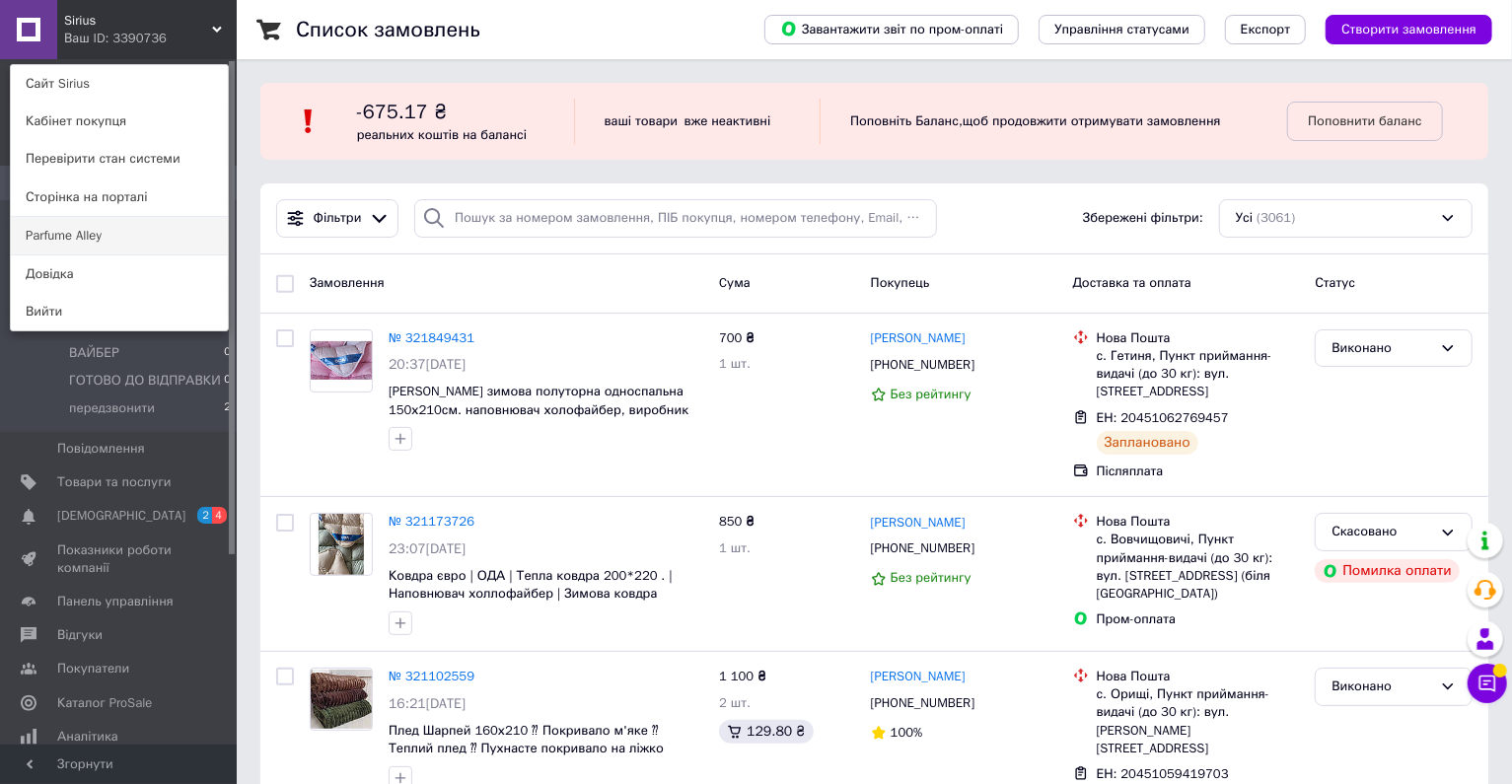 click on "Parfume Alley" at bounding box center [119, 236] 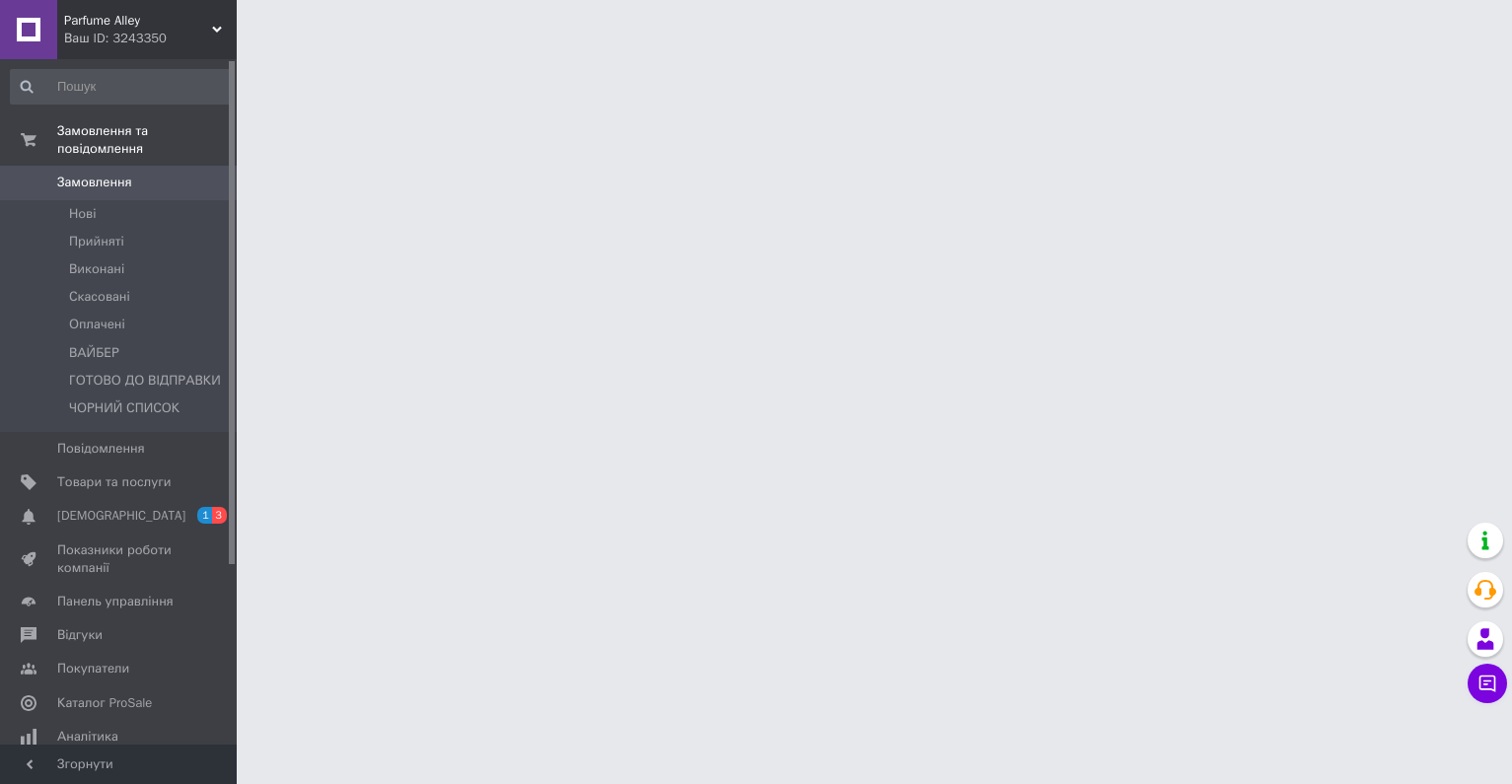 scroll, scrollTop: 0, scrollLeft: 0, axis: both 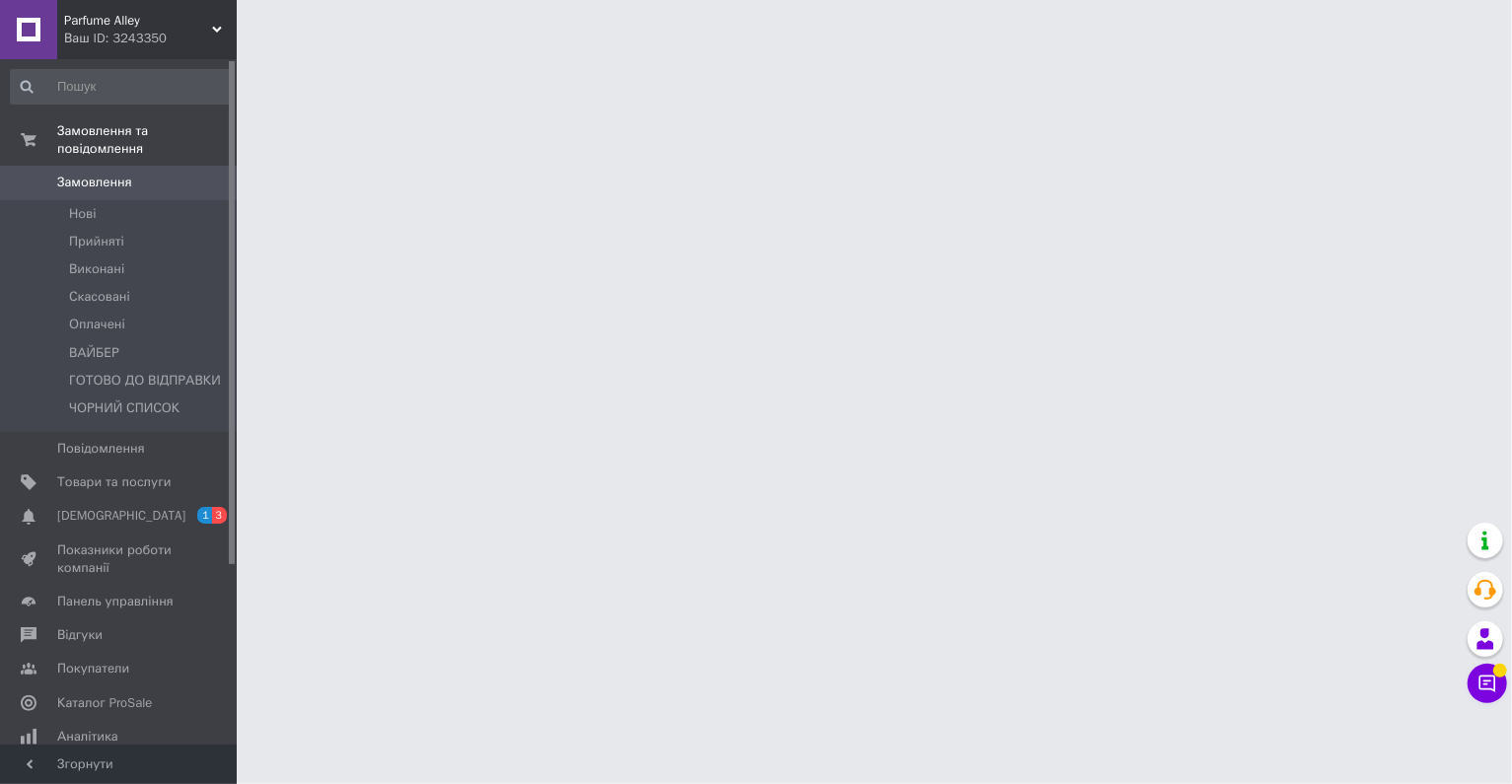 click on "Ваш ID: 3243350" at bounding box center [150, 38] 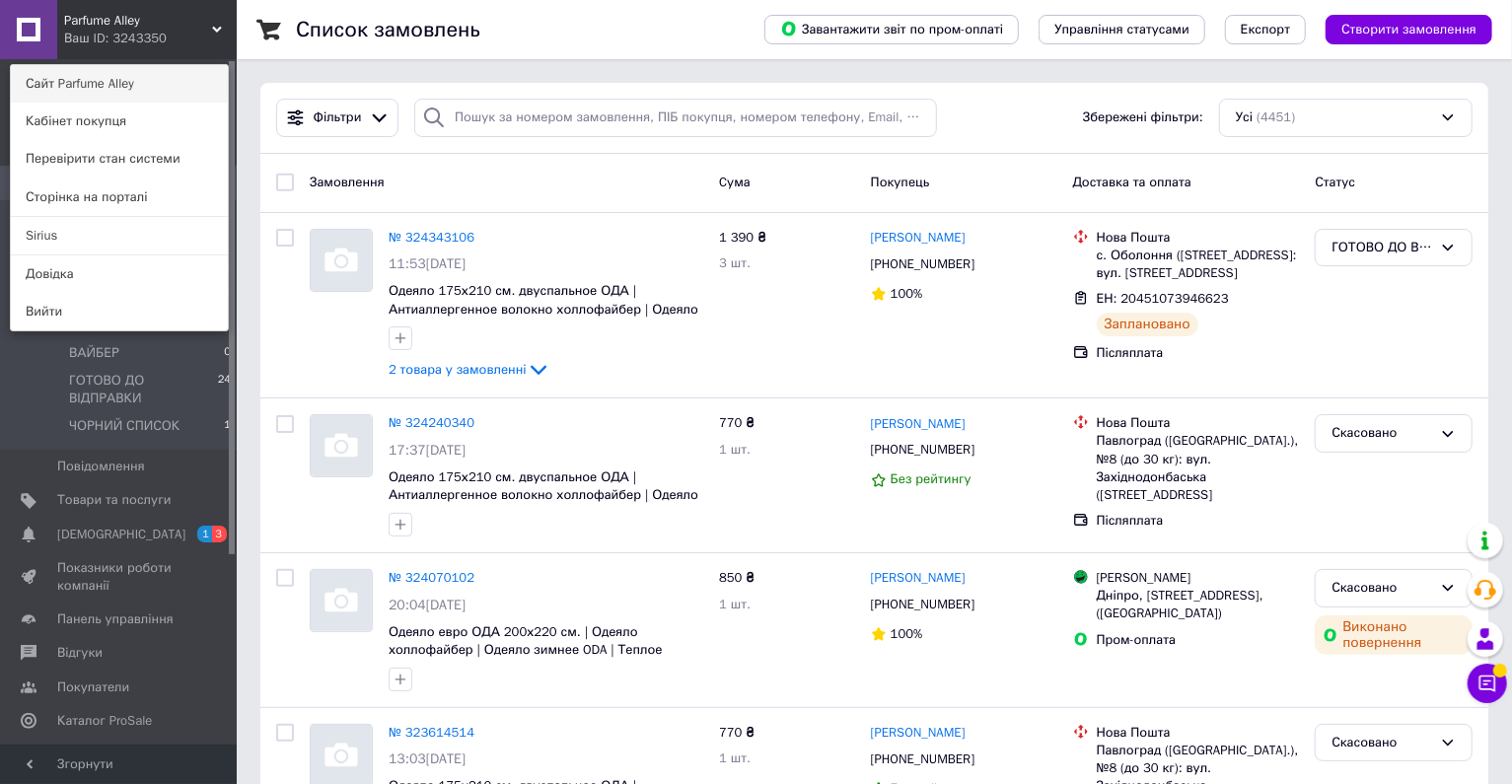 click on "Сайт Parfume Alley" at bounding box center [119, 84] 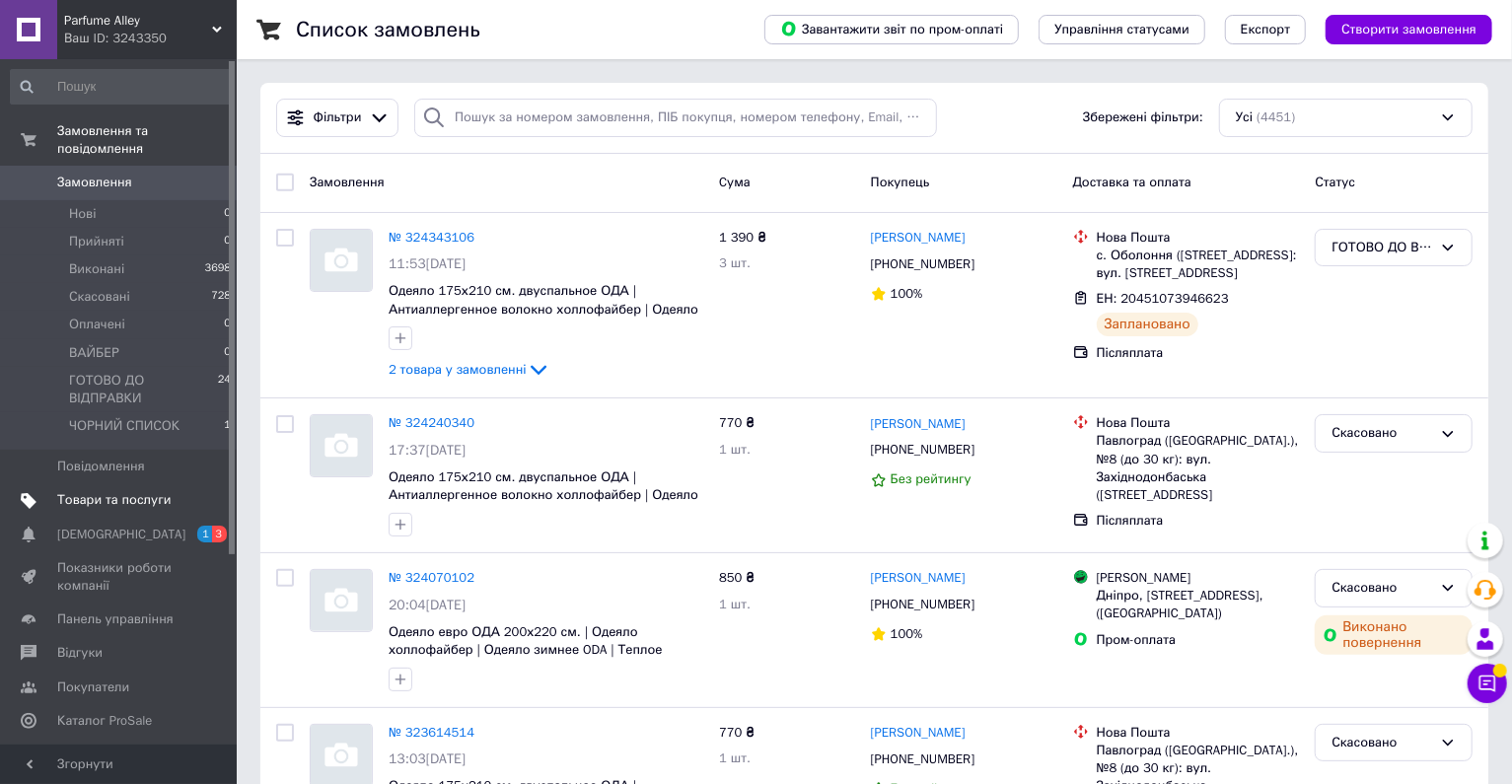 click on "Товари та послуги" at bounding box center (113, 500) 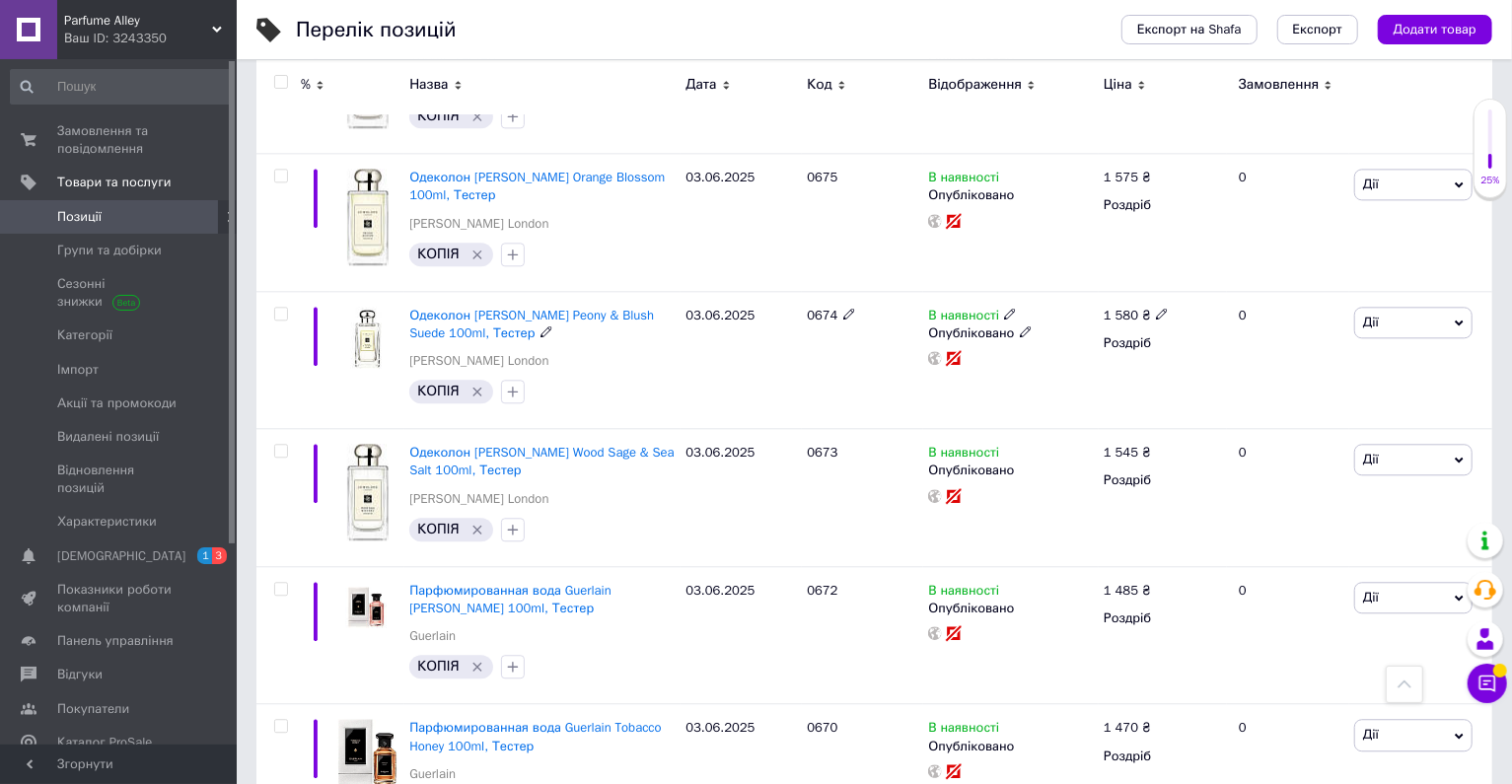 scroll, scrollTop: 2722, scrollLeft: 0, axis: vertical 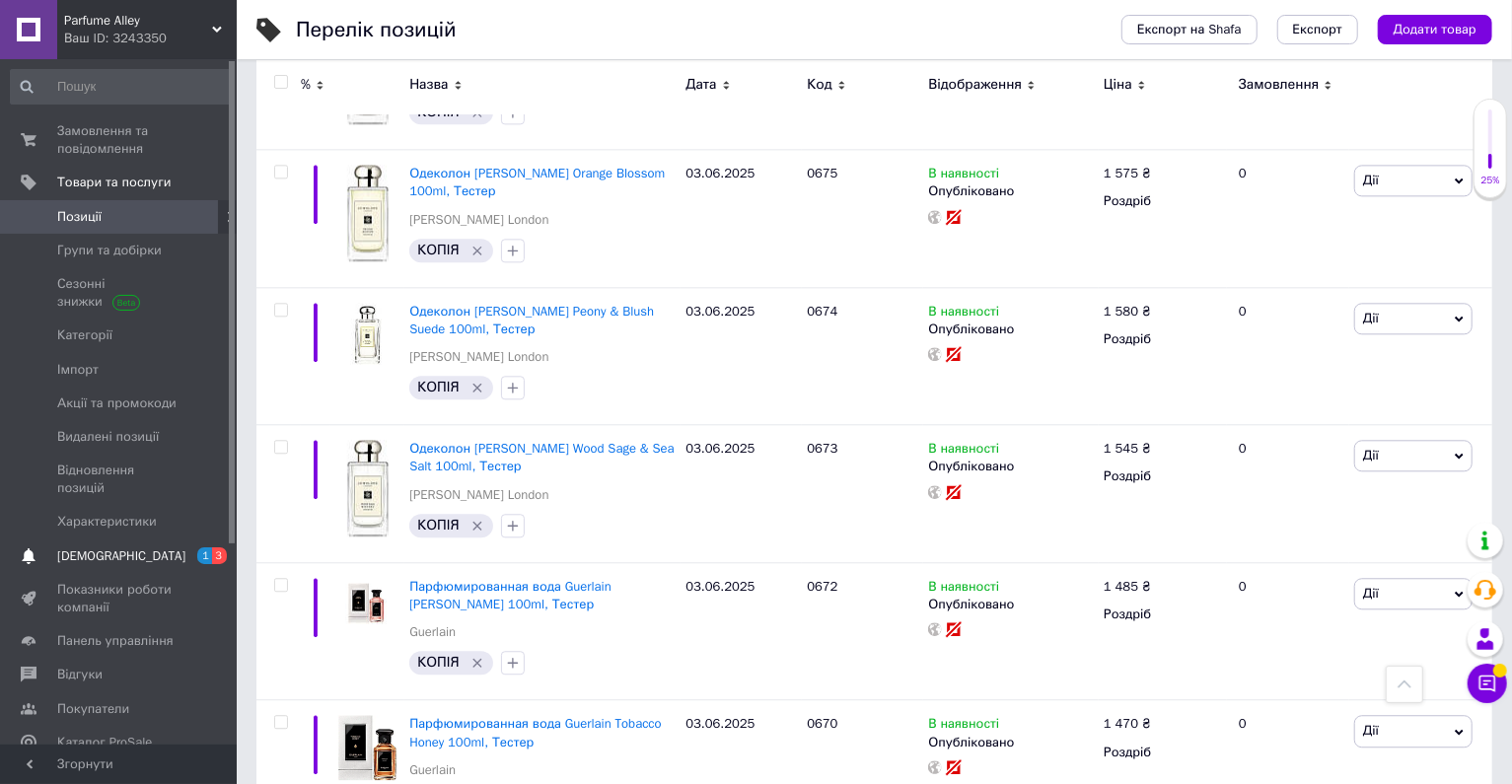 click on "[DEMOGRAPHIC_DATA]" at bounding box center (119, 556) 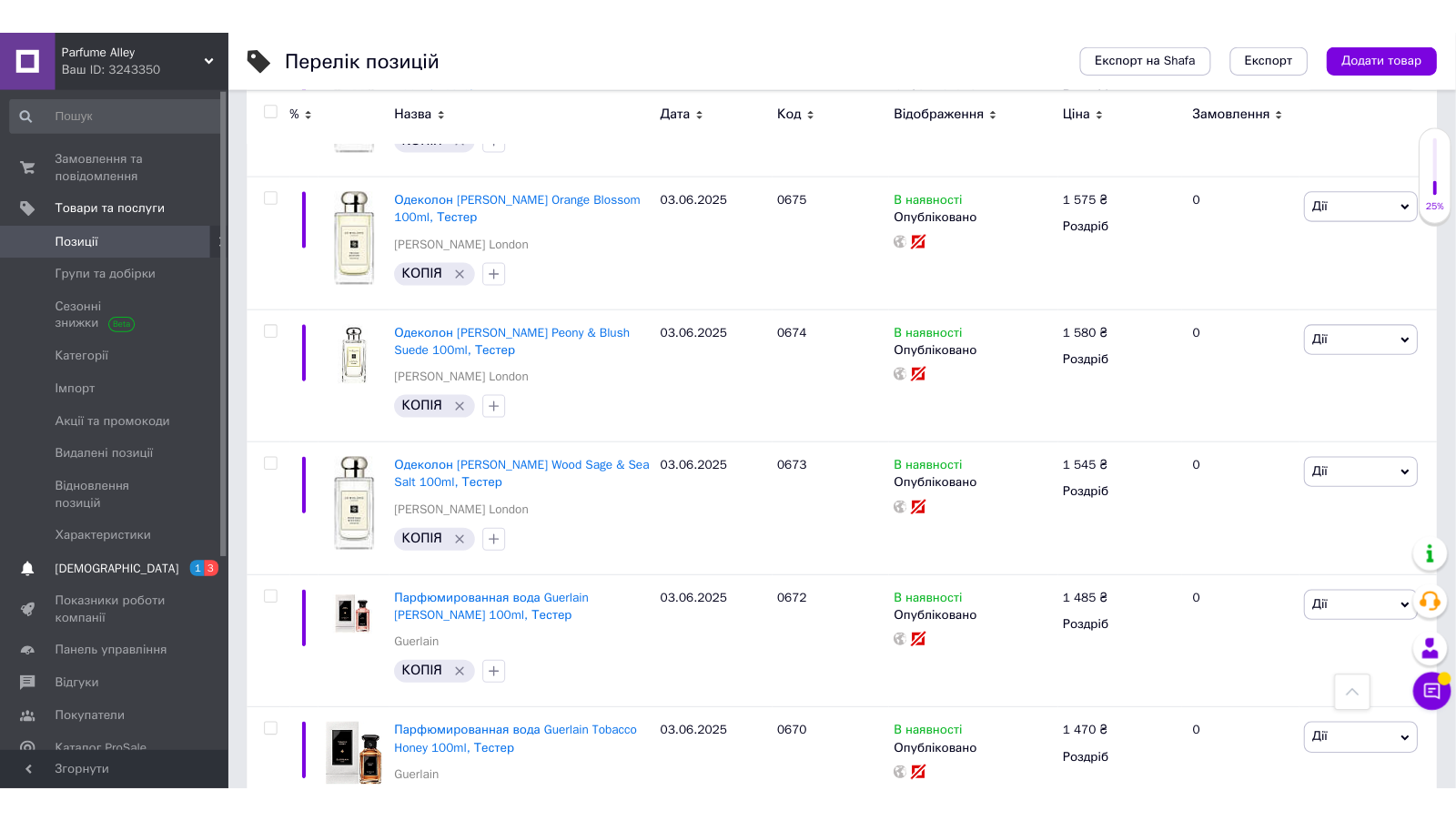 scroll, scrollTop: 0, scrollLeft: 0, axis: both 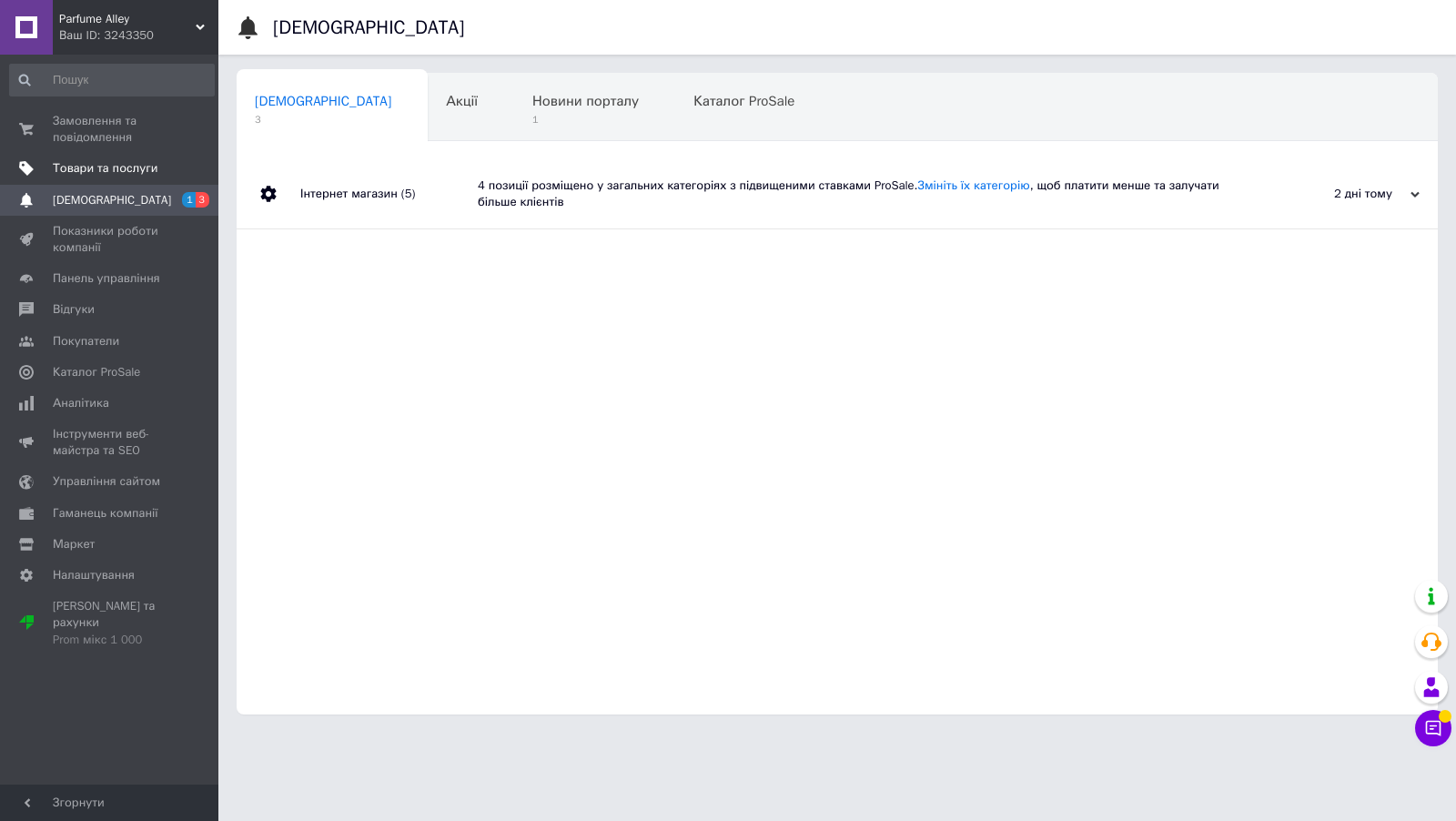 click on "Товари та послуги" at bounding box center (105, 168) 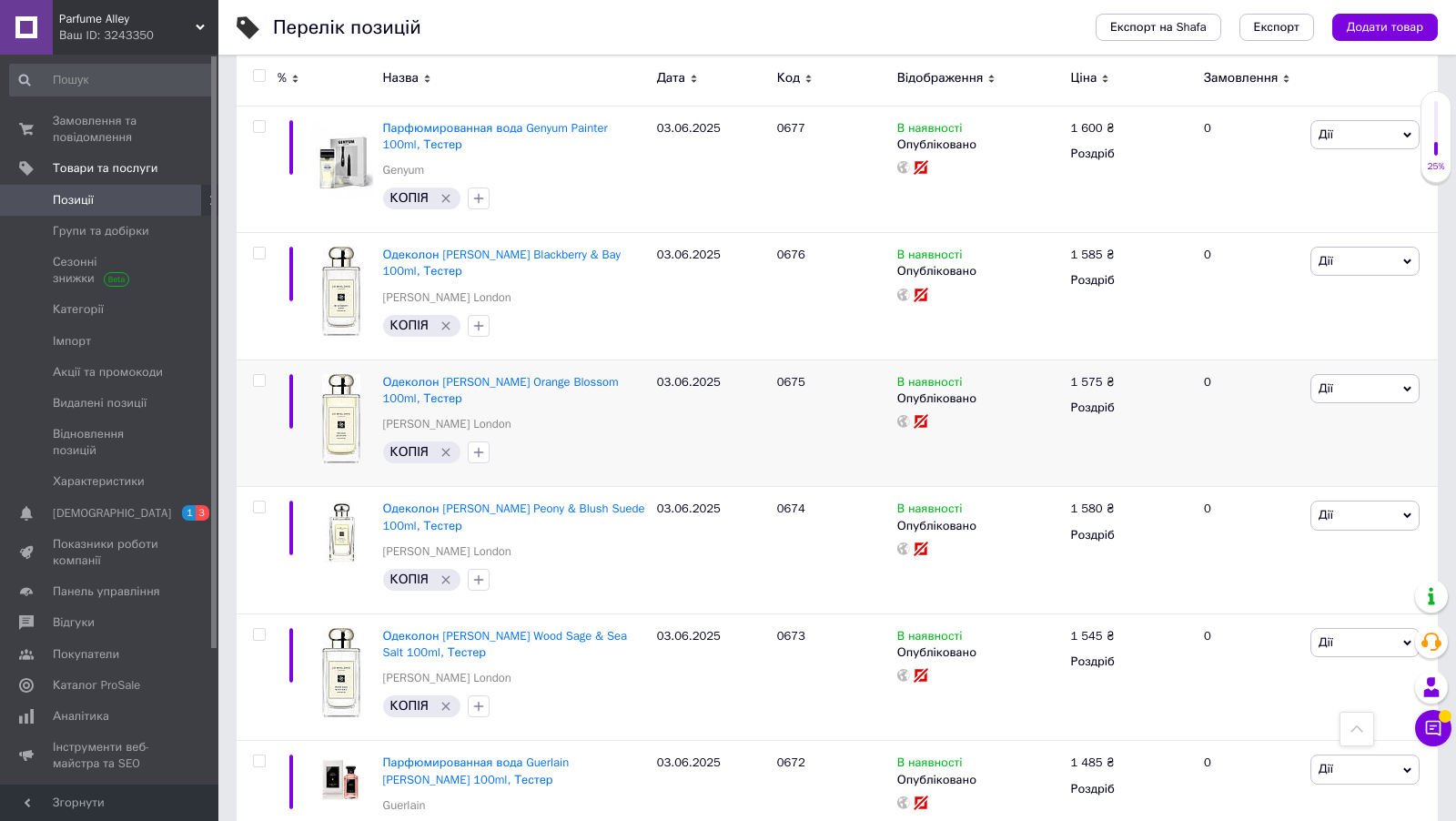 scroll, scrollTop: 2291, scrollLeft: 0, axis: vertical 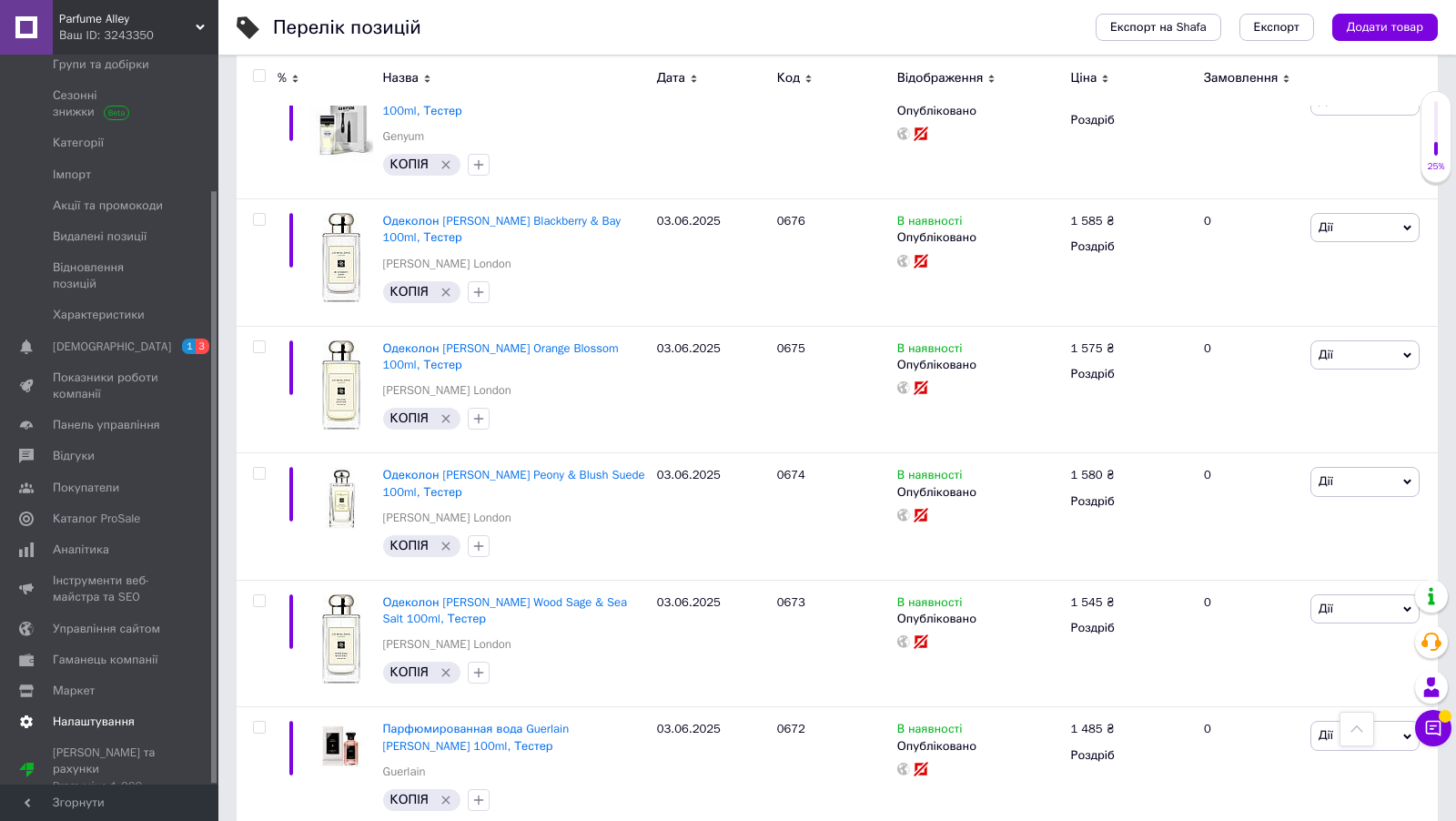 click on "Налаштування" at bounding box center (94, 722) 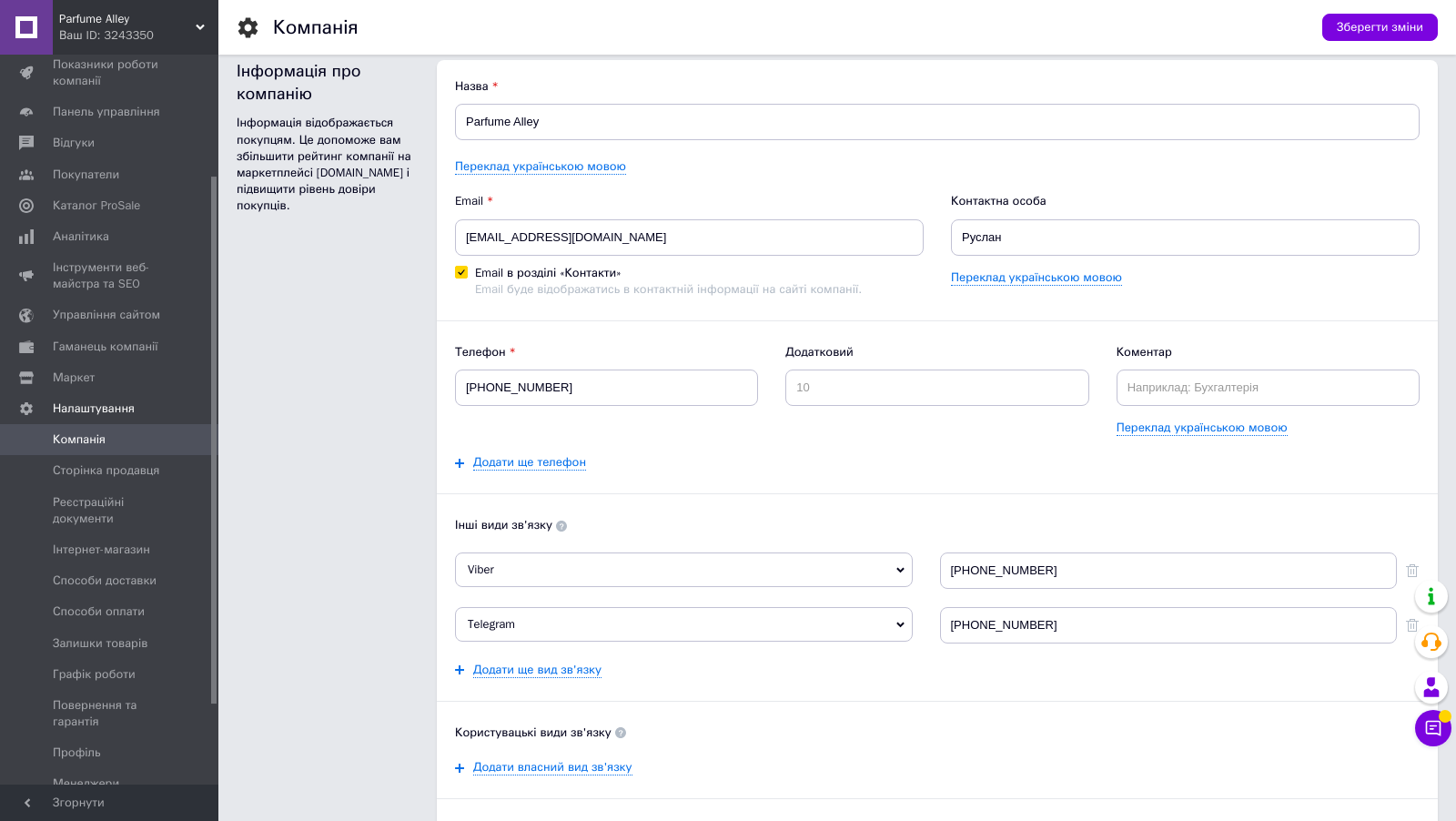 scroll, scrollTop: 0, scrollLeft: 0, axis: both 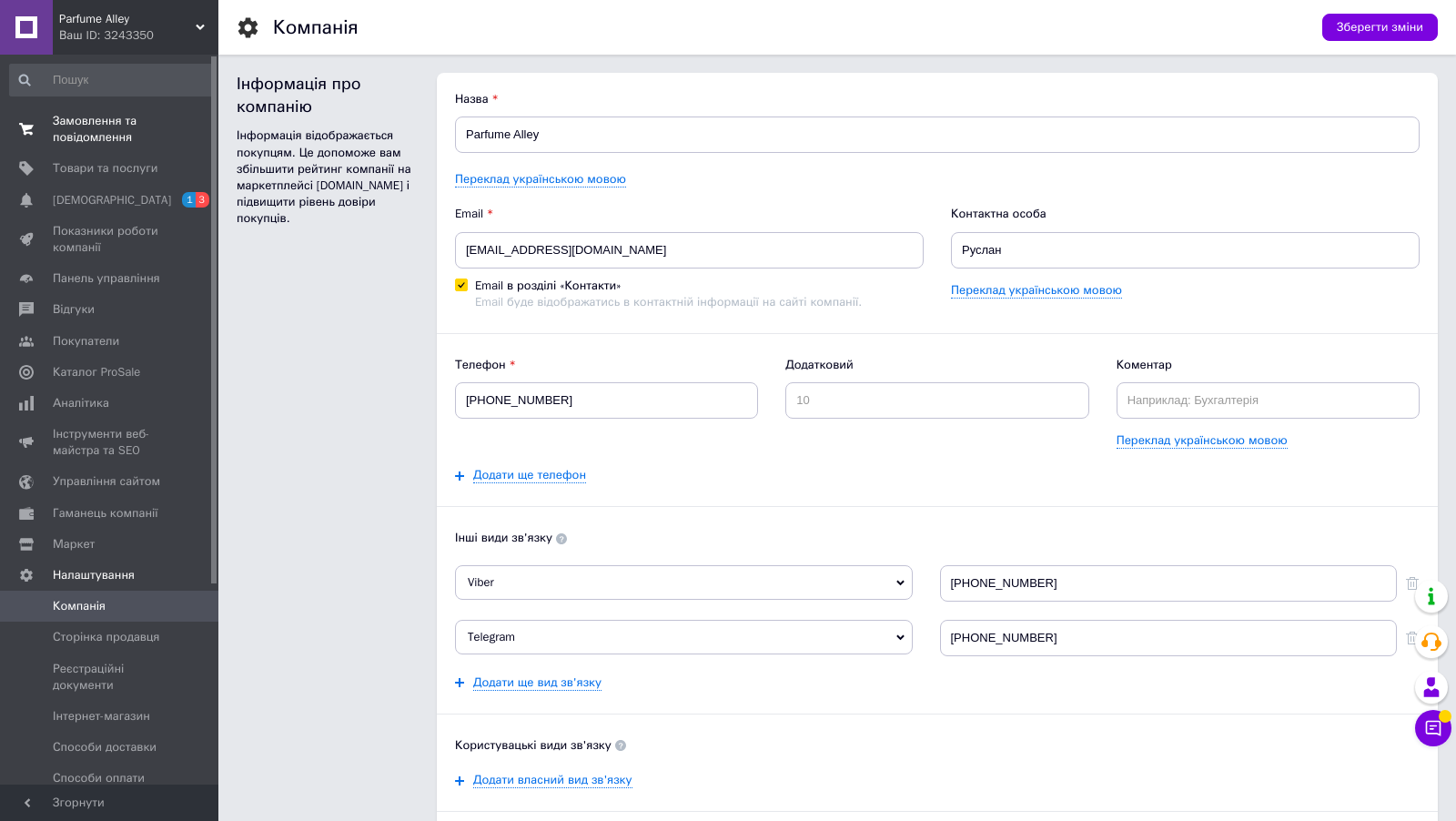 click on "Замовлення та повідомлення" at bounding box center [110, 129] 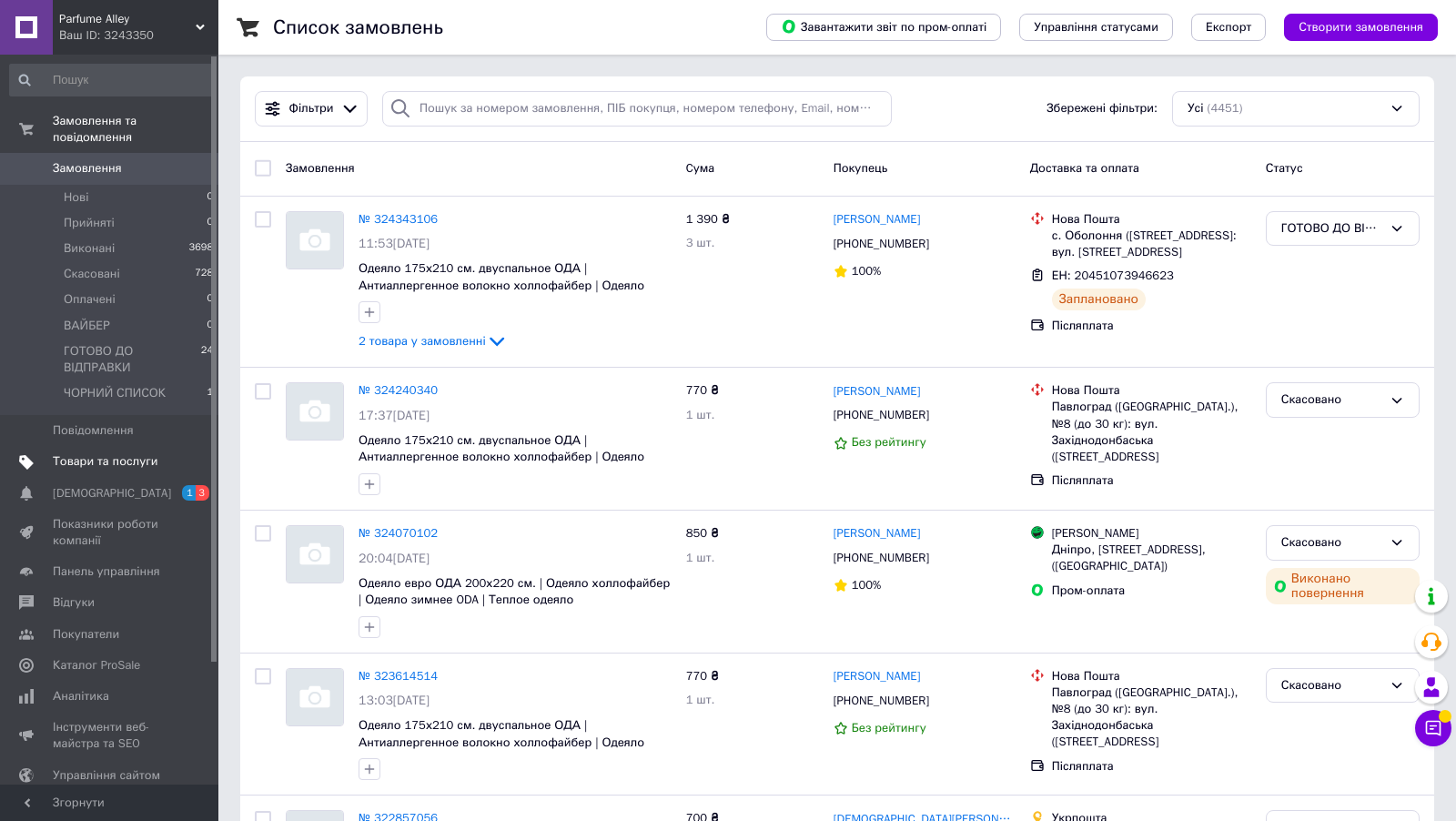 click on "Товари та послуги" at bounding box center (112, 461) 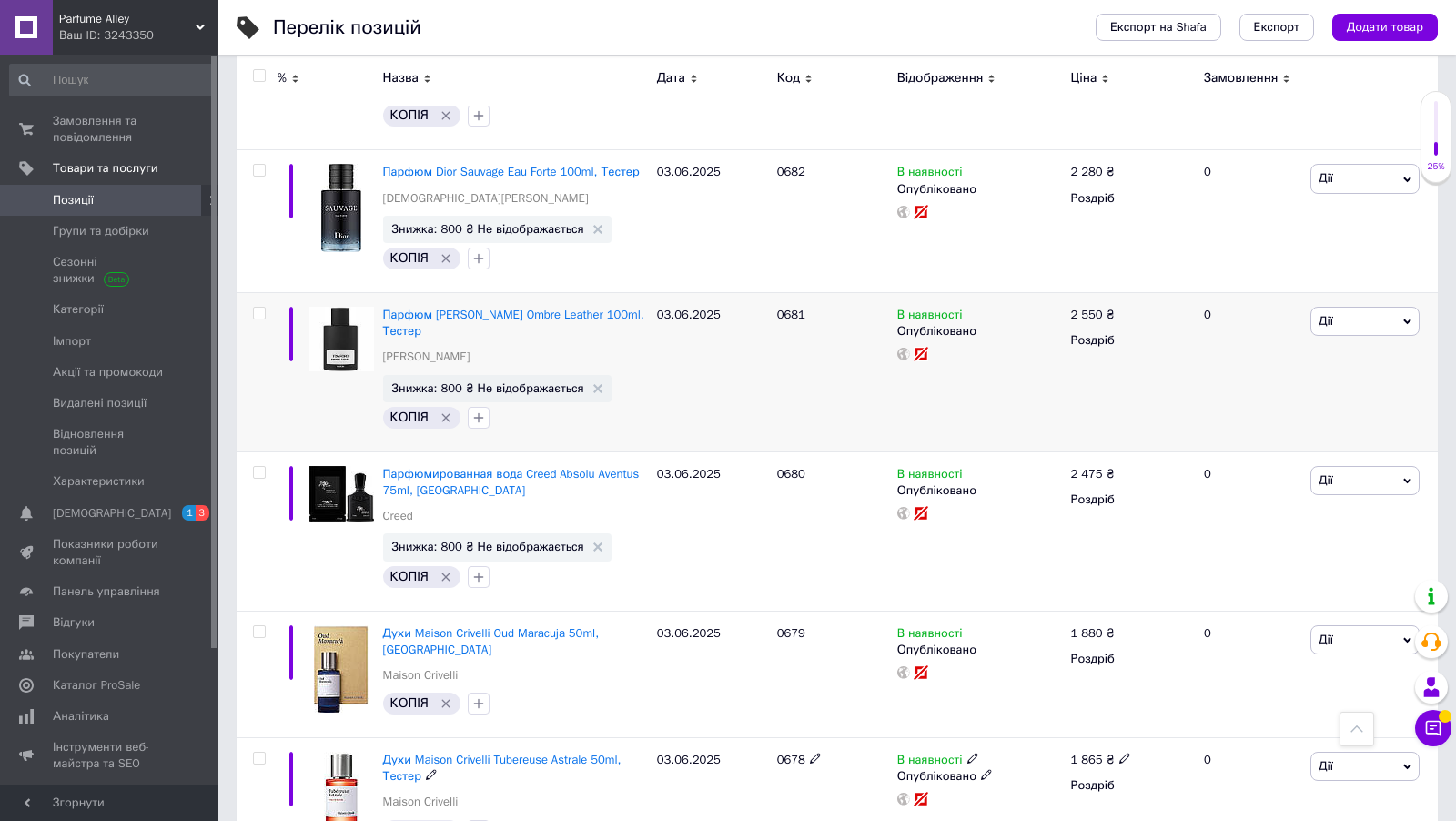 scroll, scrollTop: 1477, scrollLeft: 0, axis: vertical 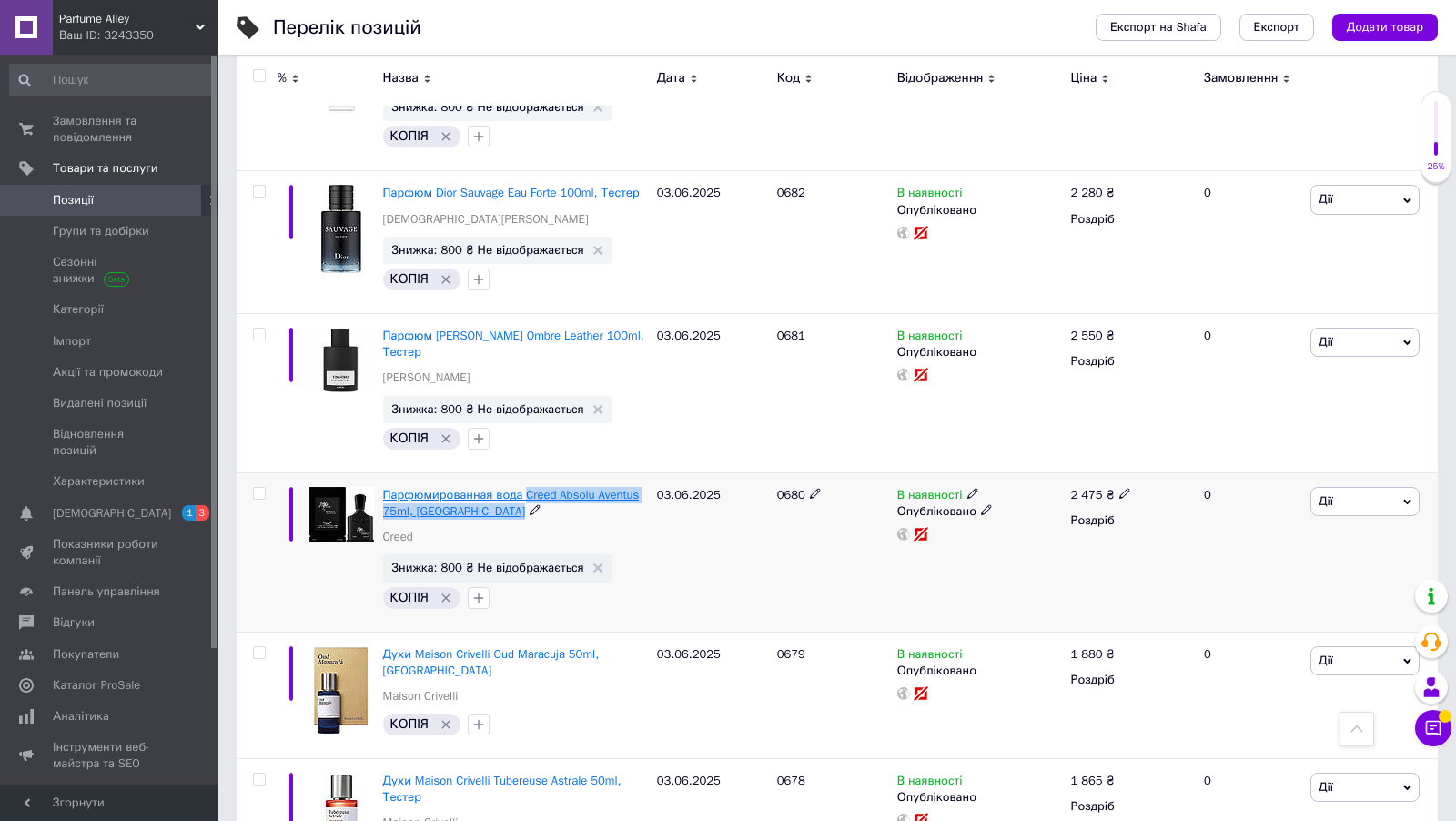 drag, startPoint x: 566, startPoint y: 491, endPoint x: 528, endPoint y: 471, distance: 42.941821 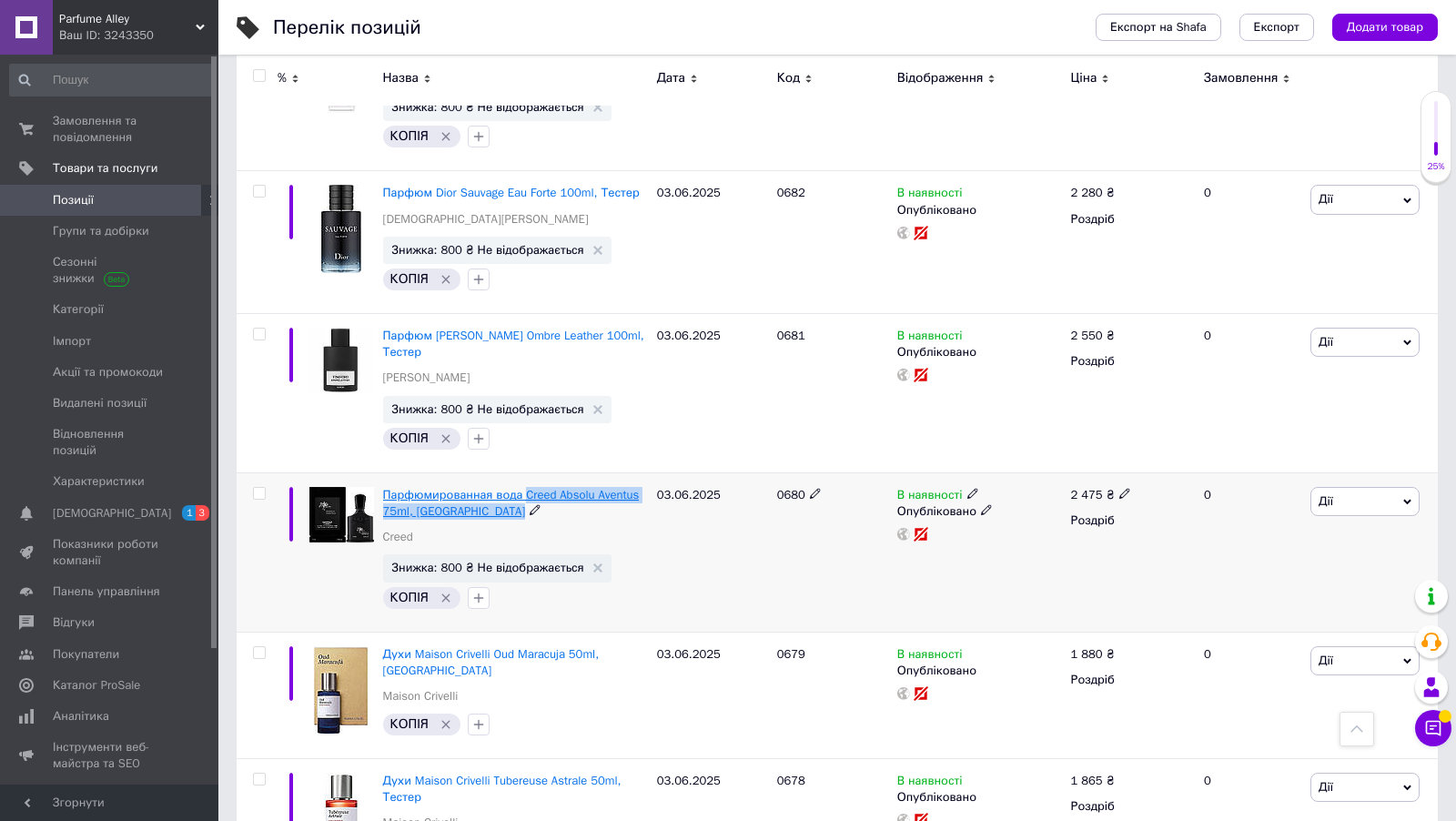 click on "Парфюмированная вода Creed Absolu Aventus 75ml, [GEOGRAPHIC_DATA]" at bounding box center [515, 503] 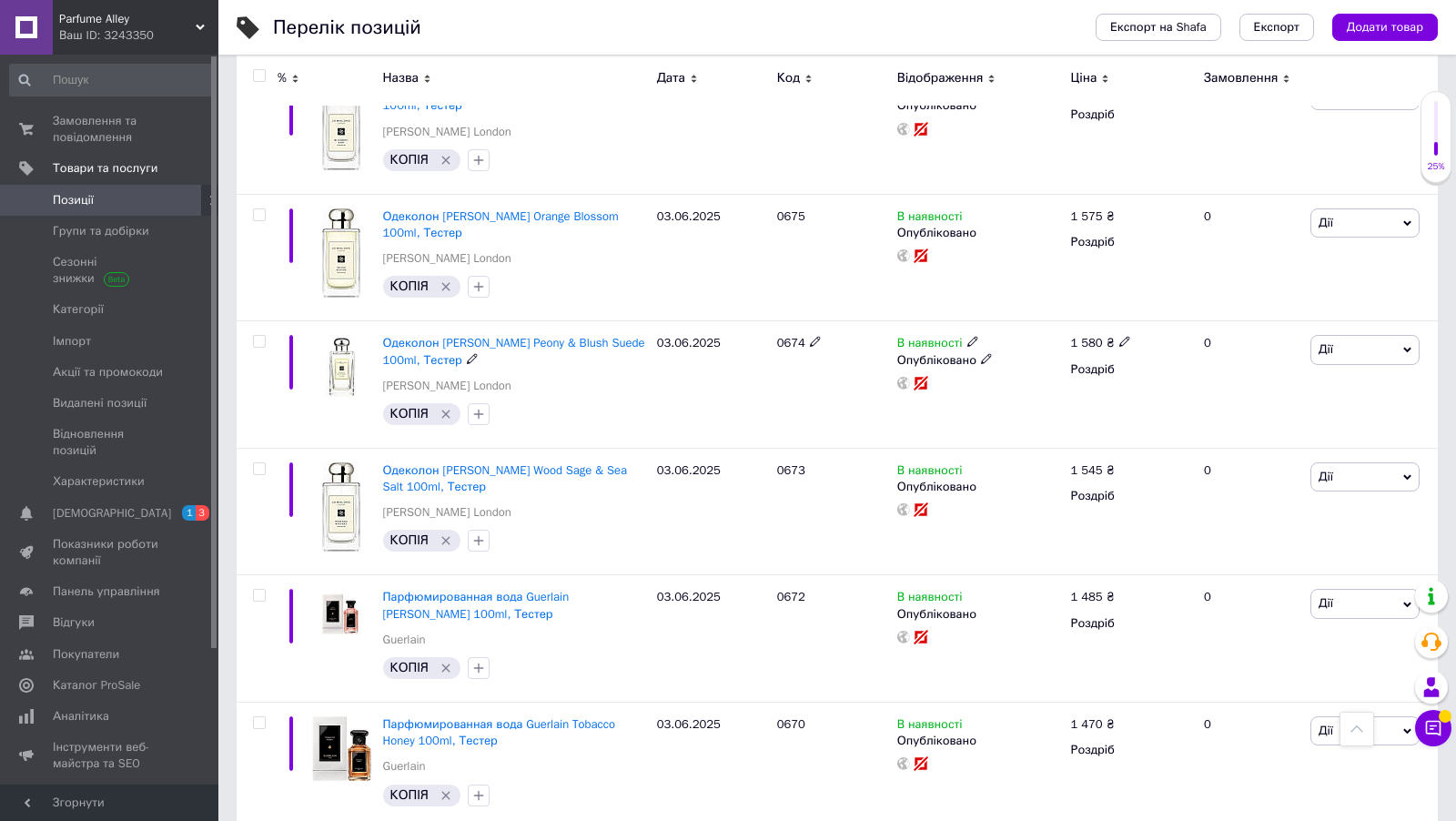 scroll, scrollTop: 2479, scrollLeft: 0, axis: vertical 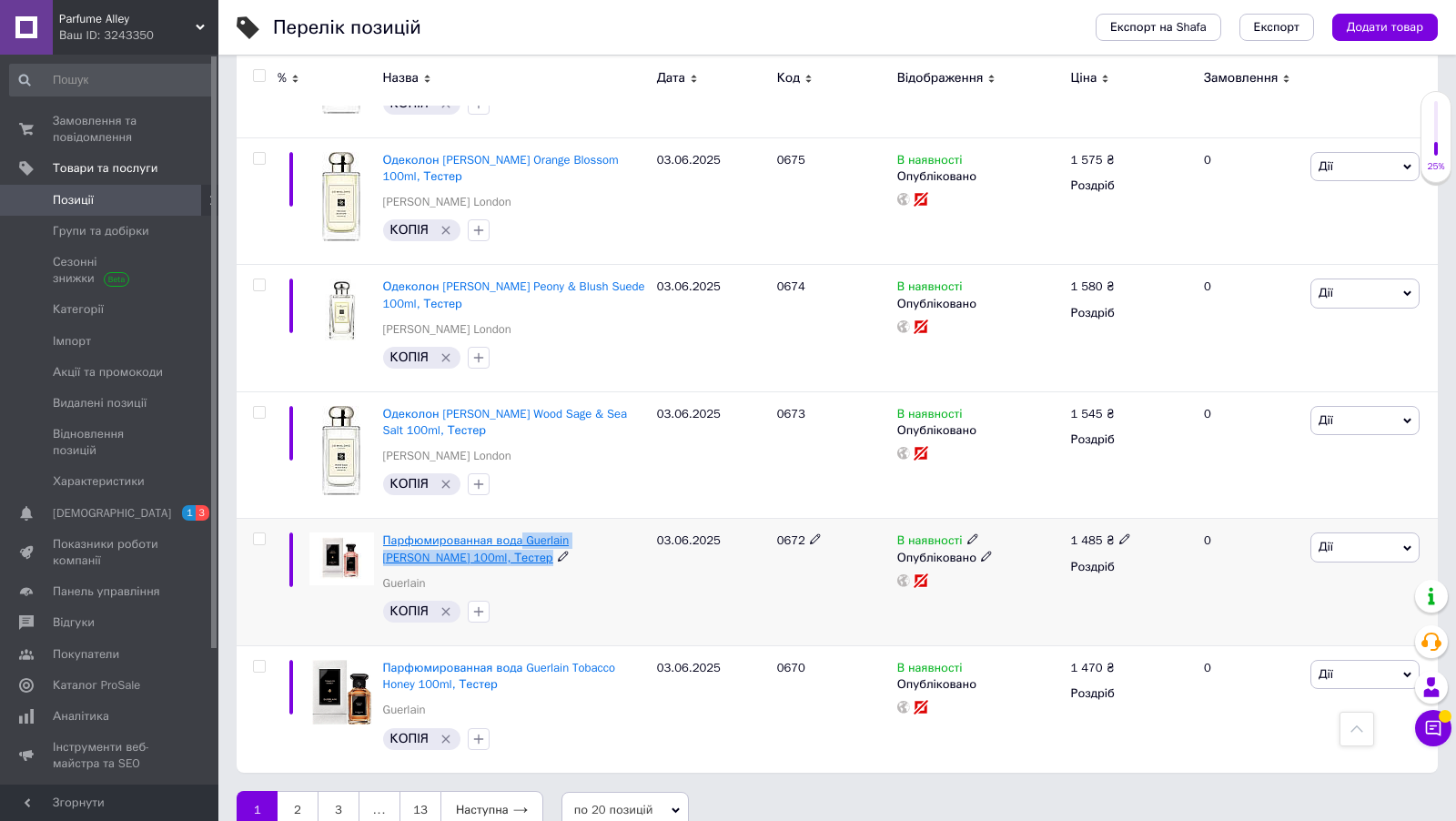 drag, startPoint x: 542, startPoint y: 532, endPoint x: 525, endPoint y: 509, distance: 28.600699 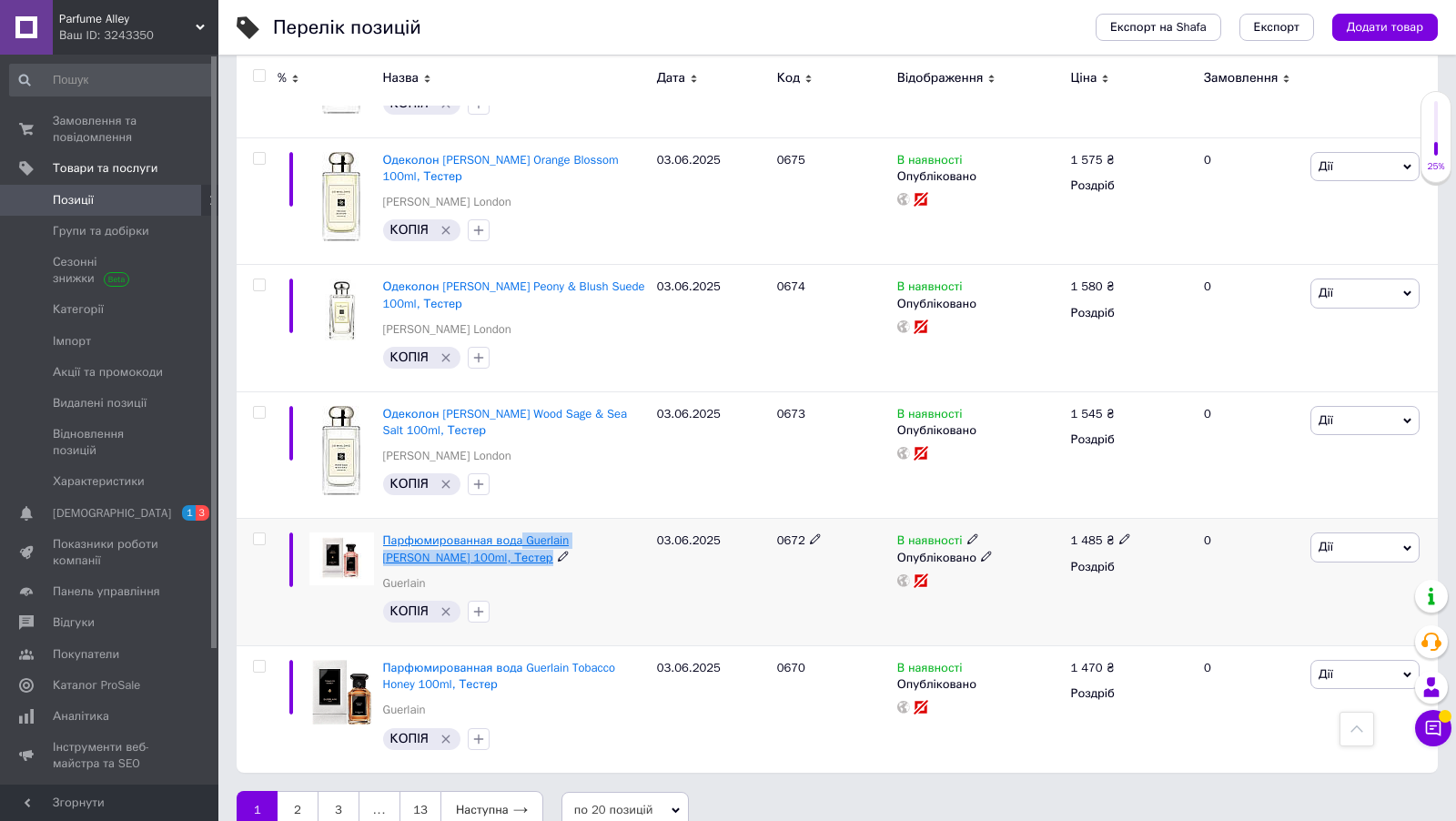 click on "Парфюмированная вода Guerlain [PERSON_NAME] 100ml, Тестер" at bounding box center [515, 549] 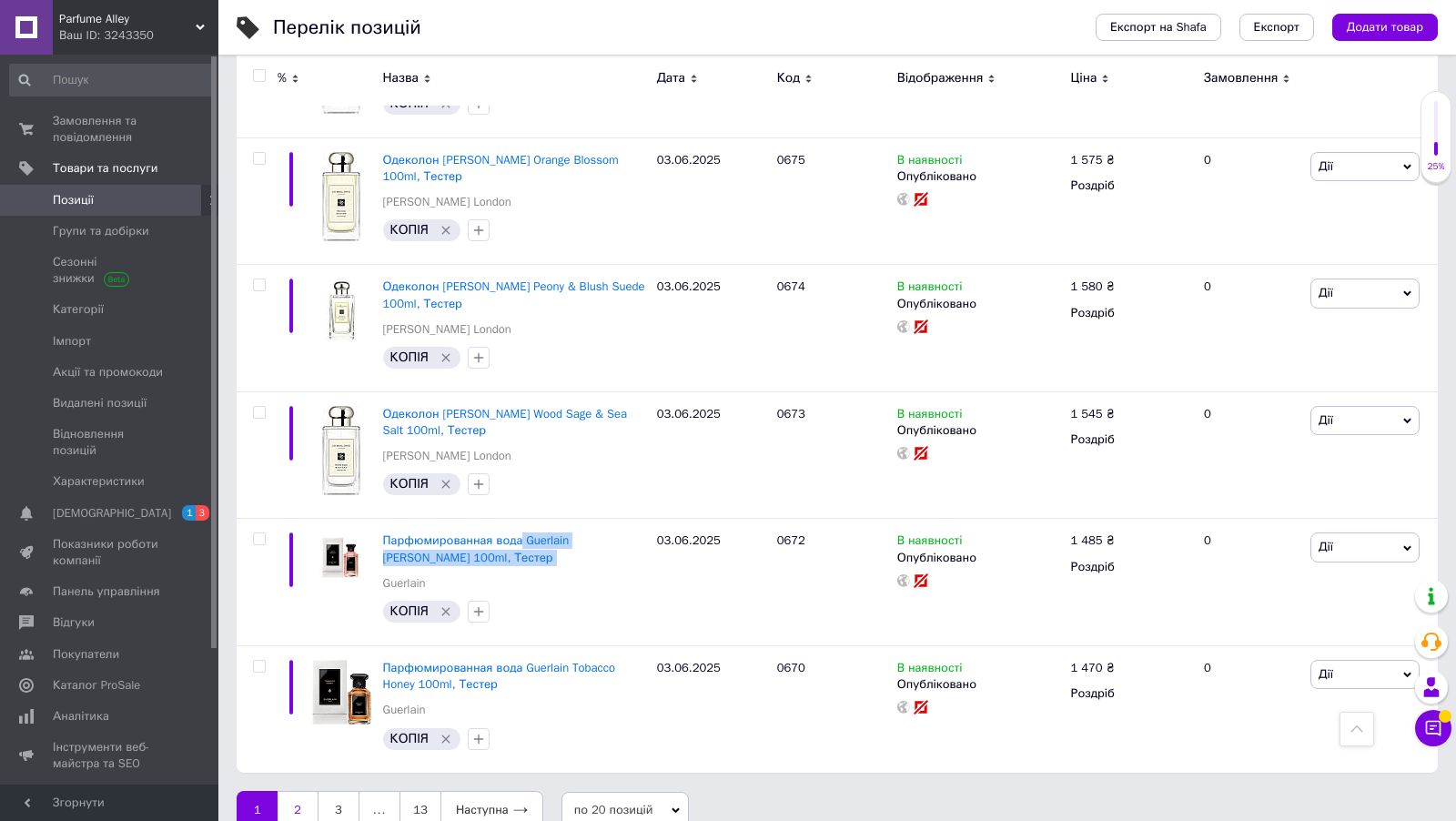 click on "2" at bounding box center [298, 810] 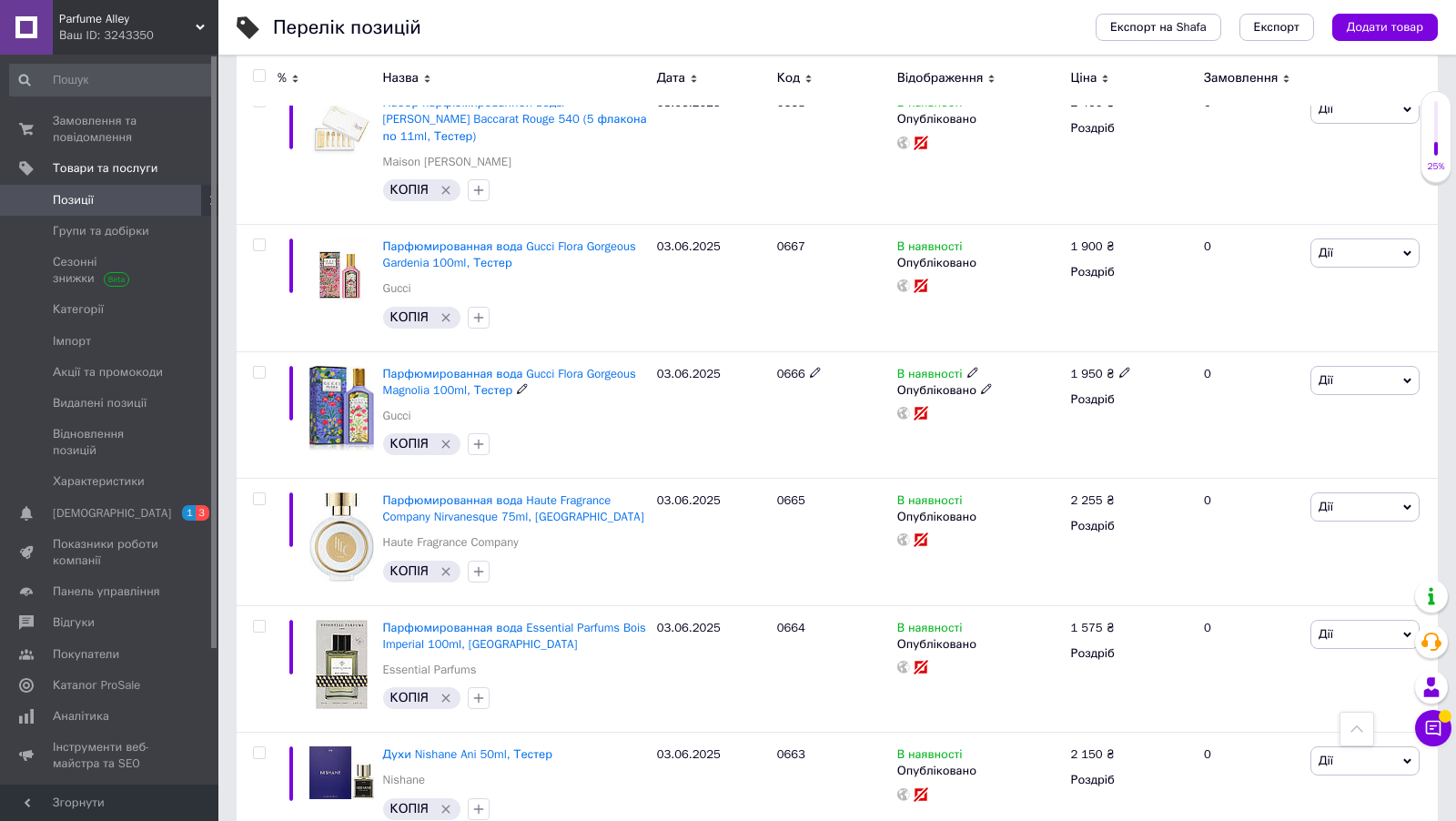 scroll, scrollTop: 416, scrollLeft: 0, axis: vertical 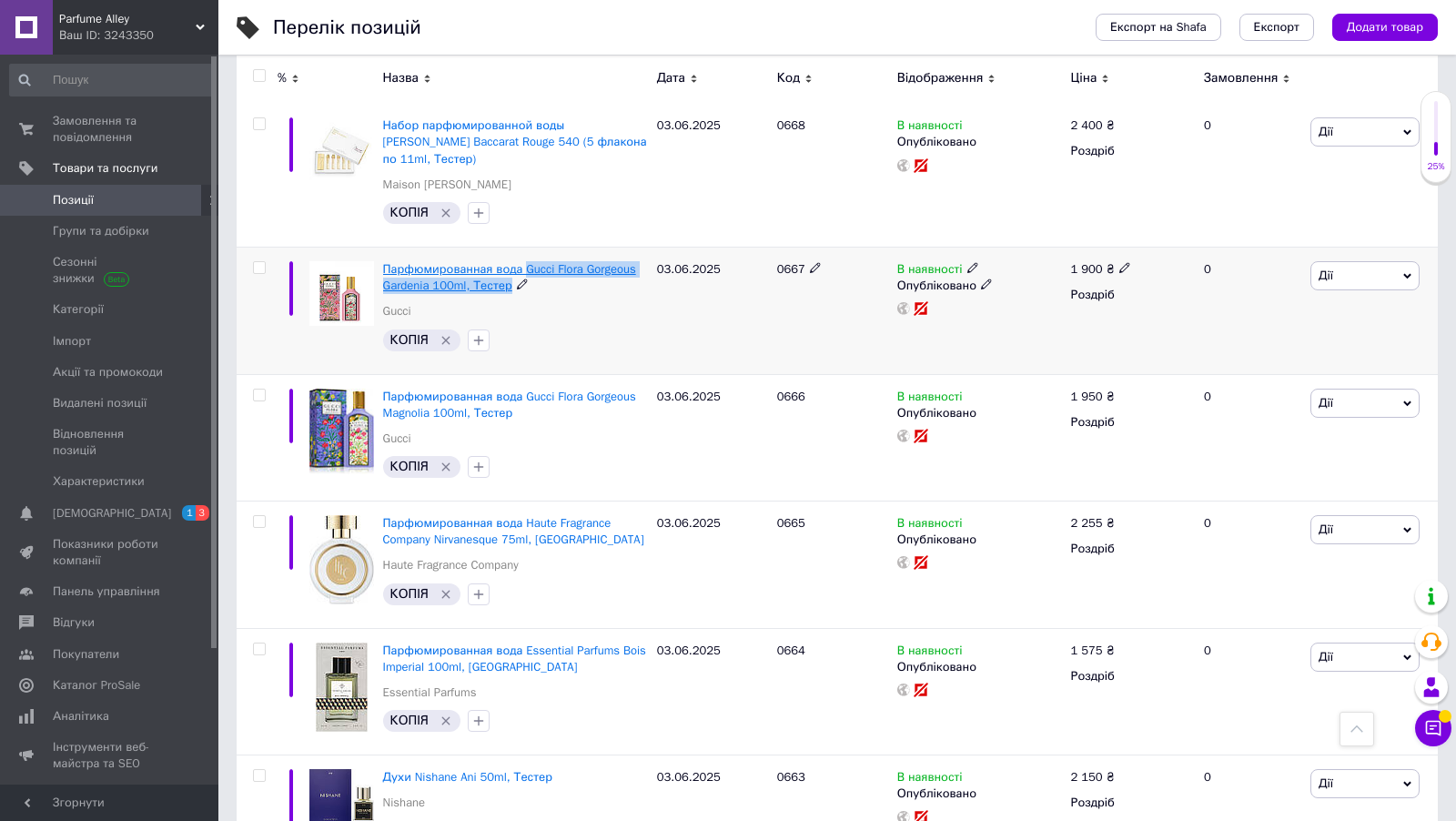 drag, startPoint x: 551, startPoint y: 280, endPoint x: 530, endPoint y: 270, distance: 23.259407 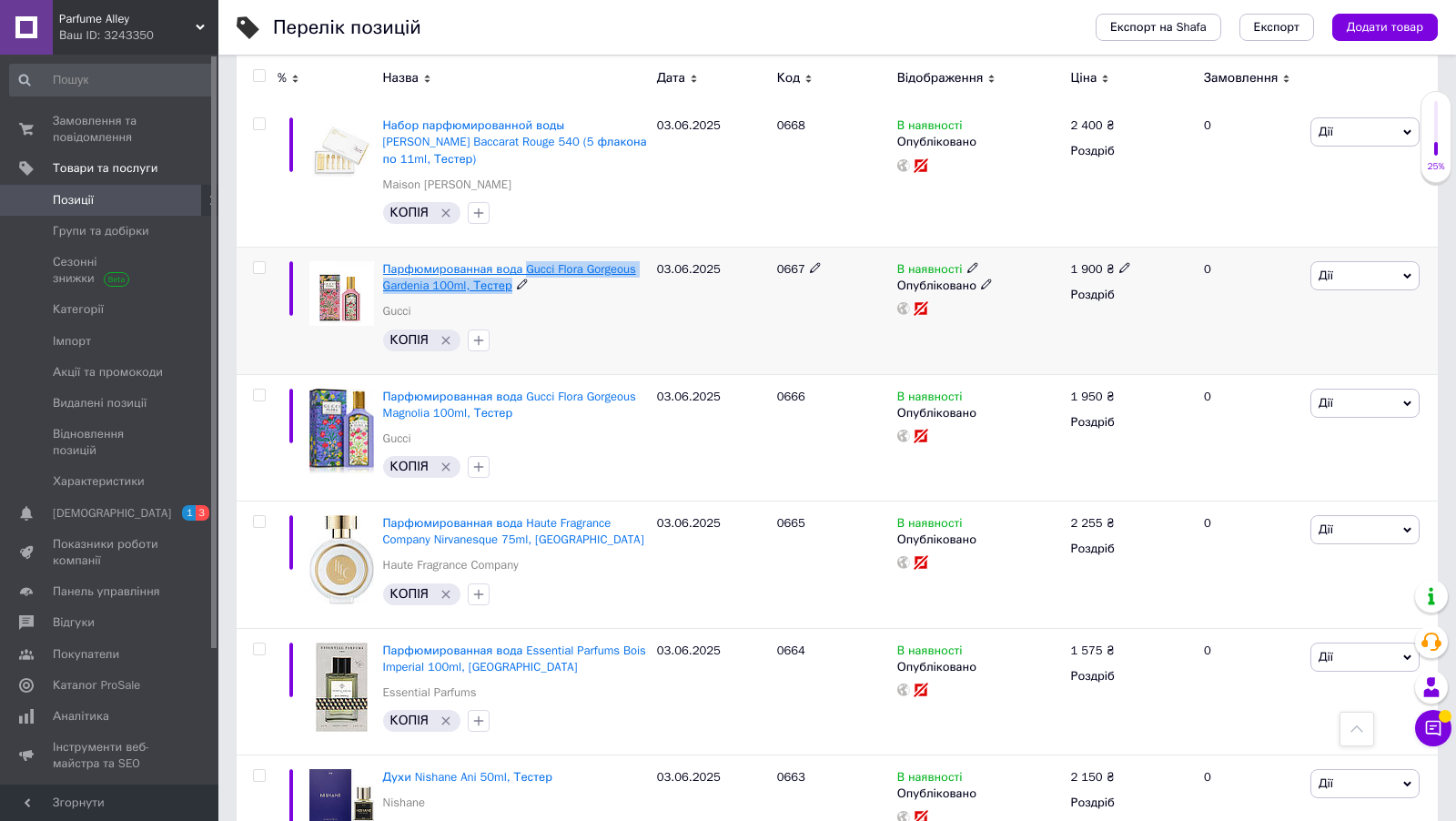 click on "Парфюмированная вода Gucci Flora Gorgeous Gardenia 100ml, Тестер" at bounding box center (515, 278) 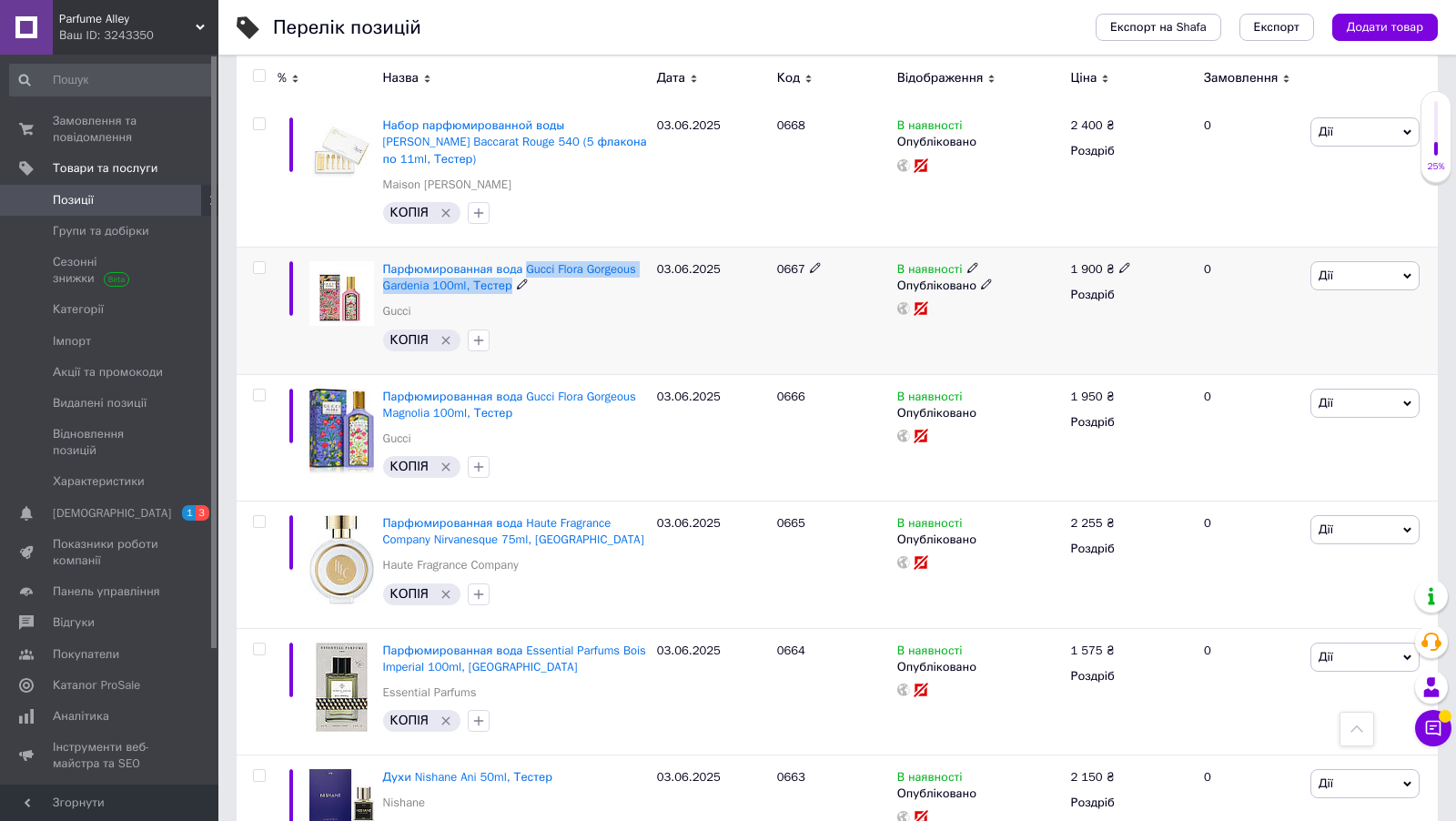 copy on "Gucci Flora Gorgeous Gardenia 100ml, Тестер" 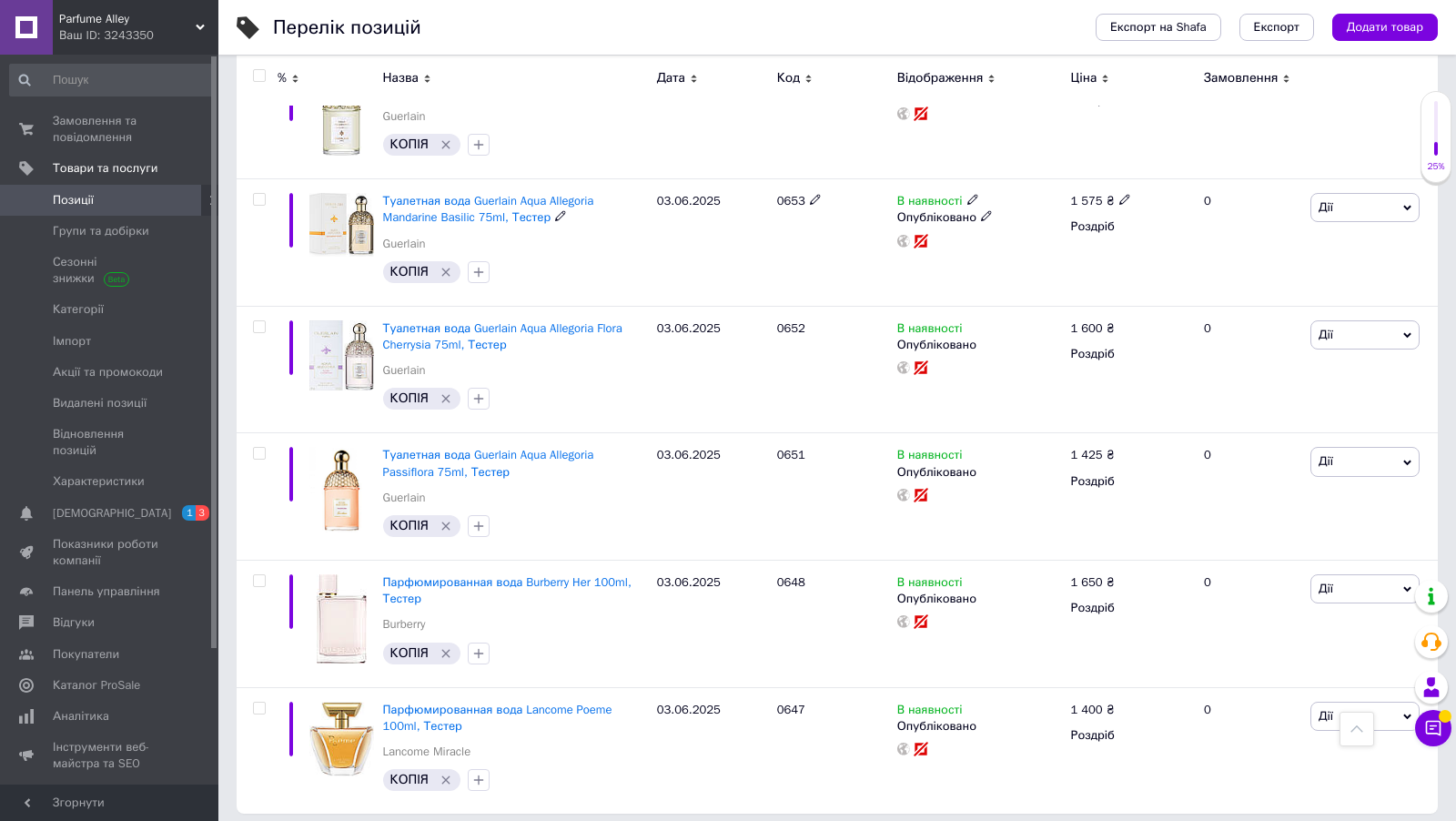 scroll, scrollTop: 2176, scrollLeft: 0, axis: vertical 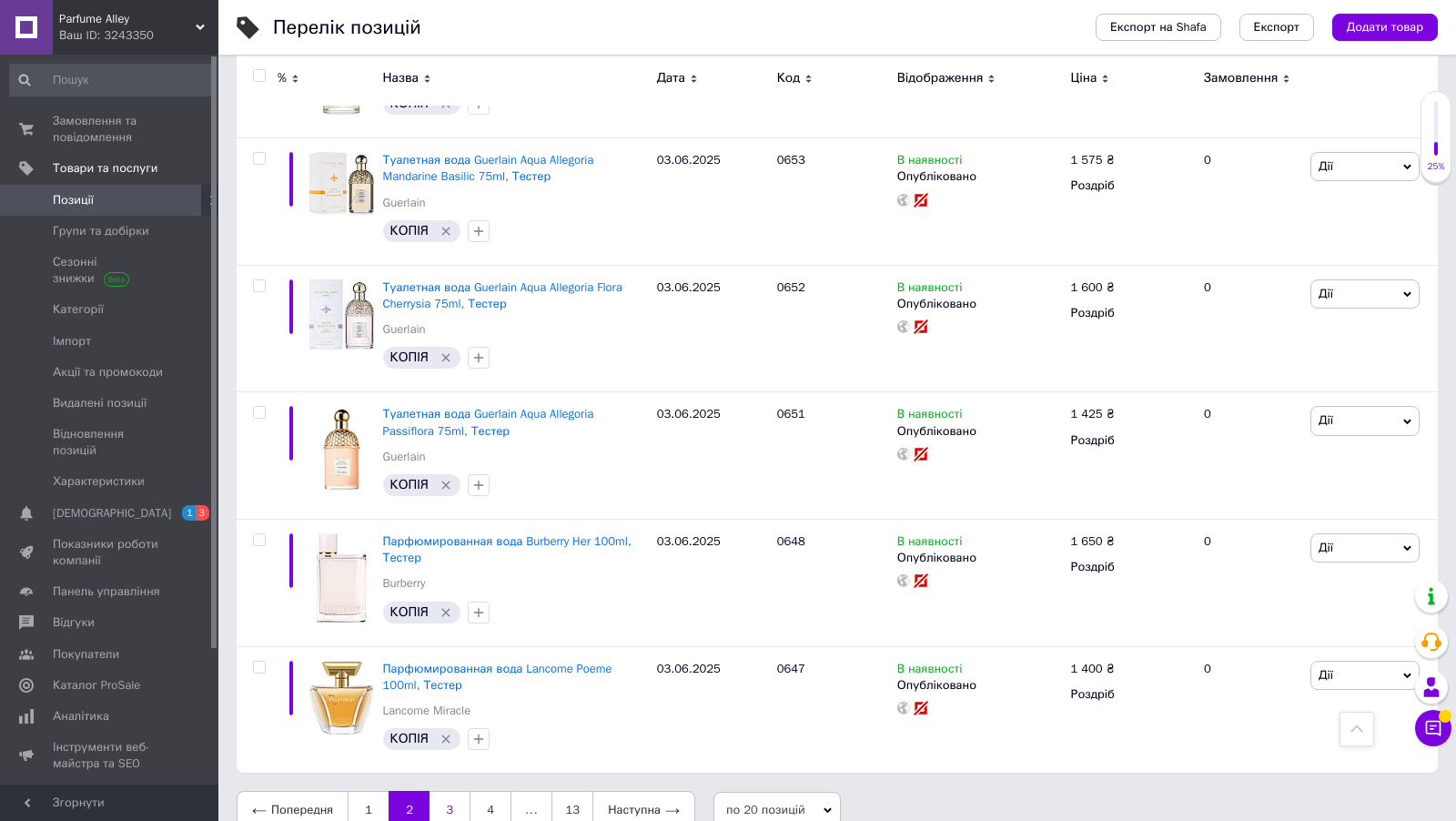 click on "3" at bounding box center (450, 810) 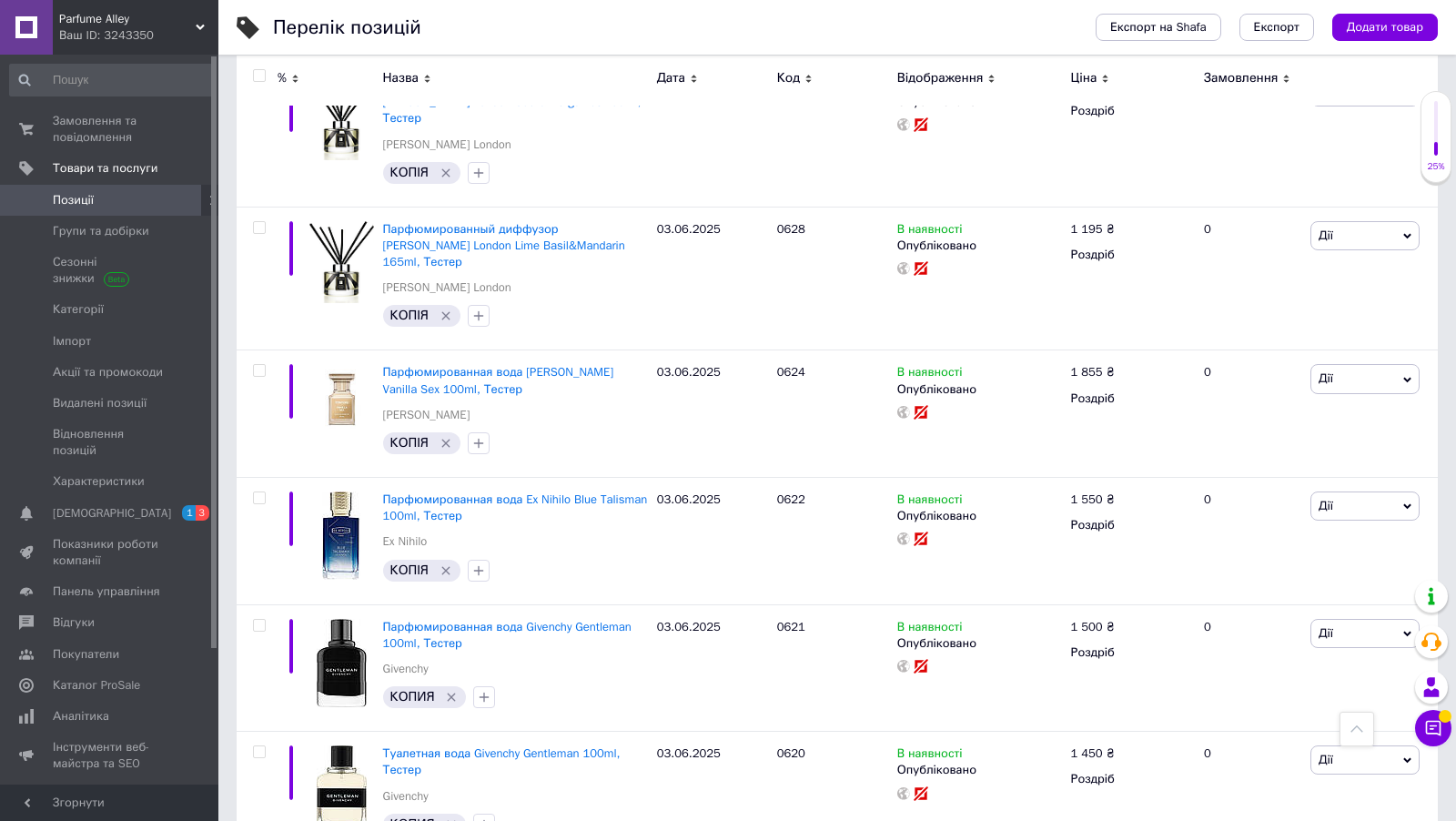 scroll, scrollTop: 2146, scrollLeft: 0, axis: vertical 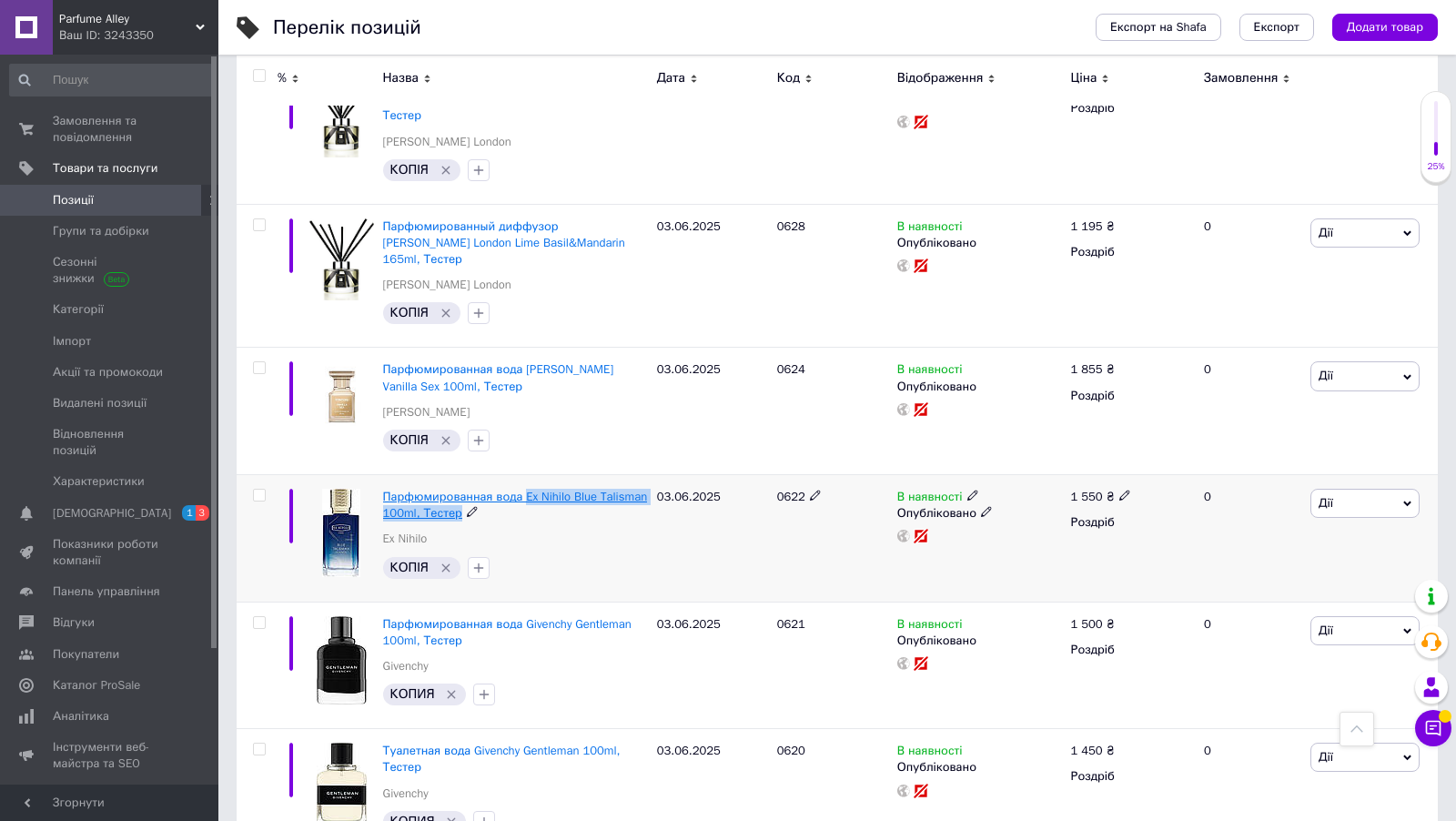 drag, startPoint x: 537, startPoint y: 405, endPoint x: 528, endPoint y: 388, distance: 19.235384 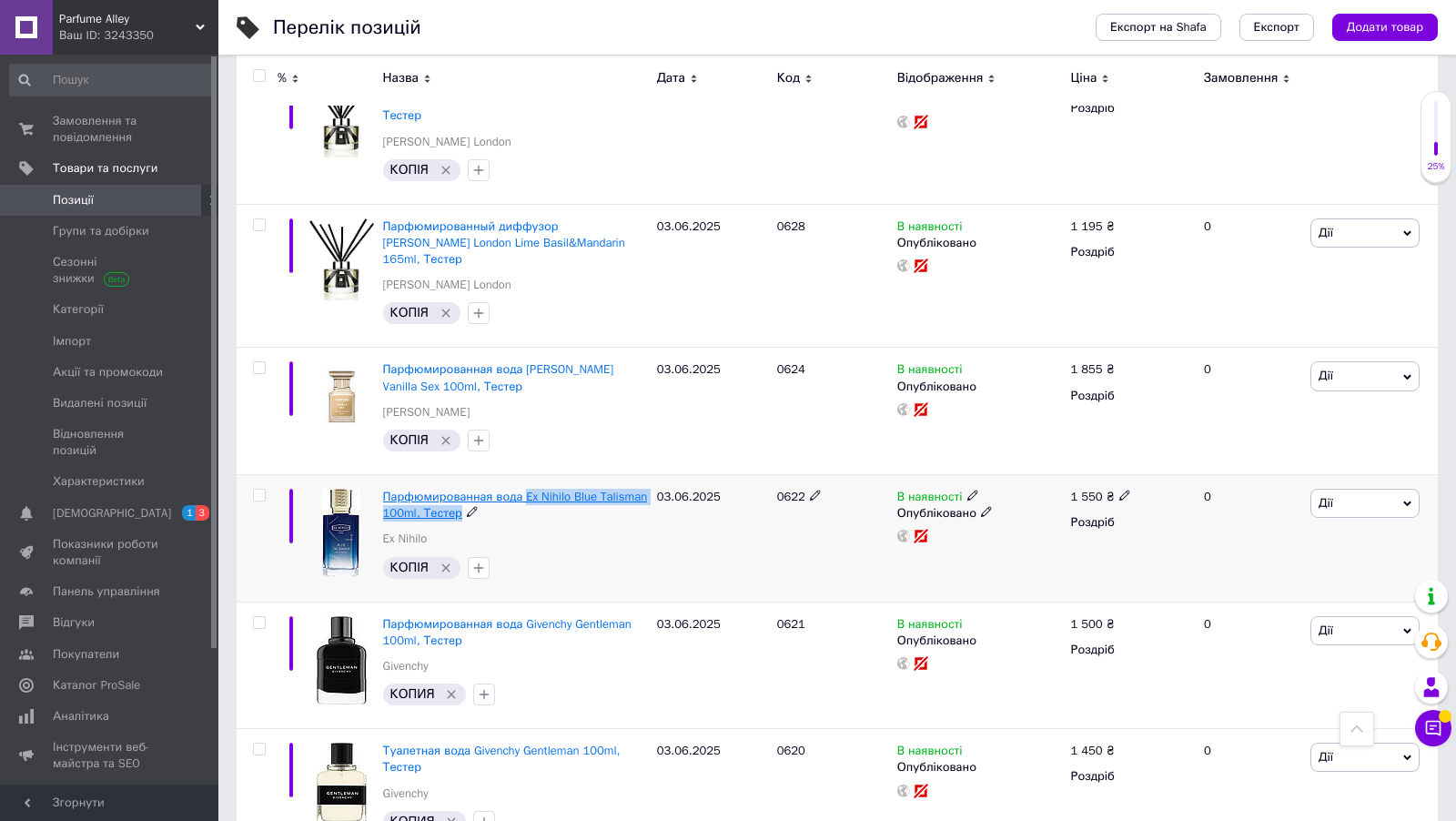 click on "Парфюмированная вода Ex Nihilo Blue Talisman 100ml, Тестер" at bounding box center (515, 505) 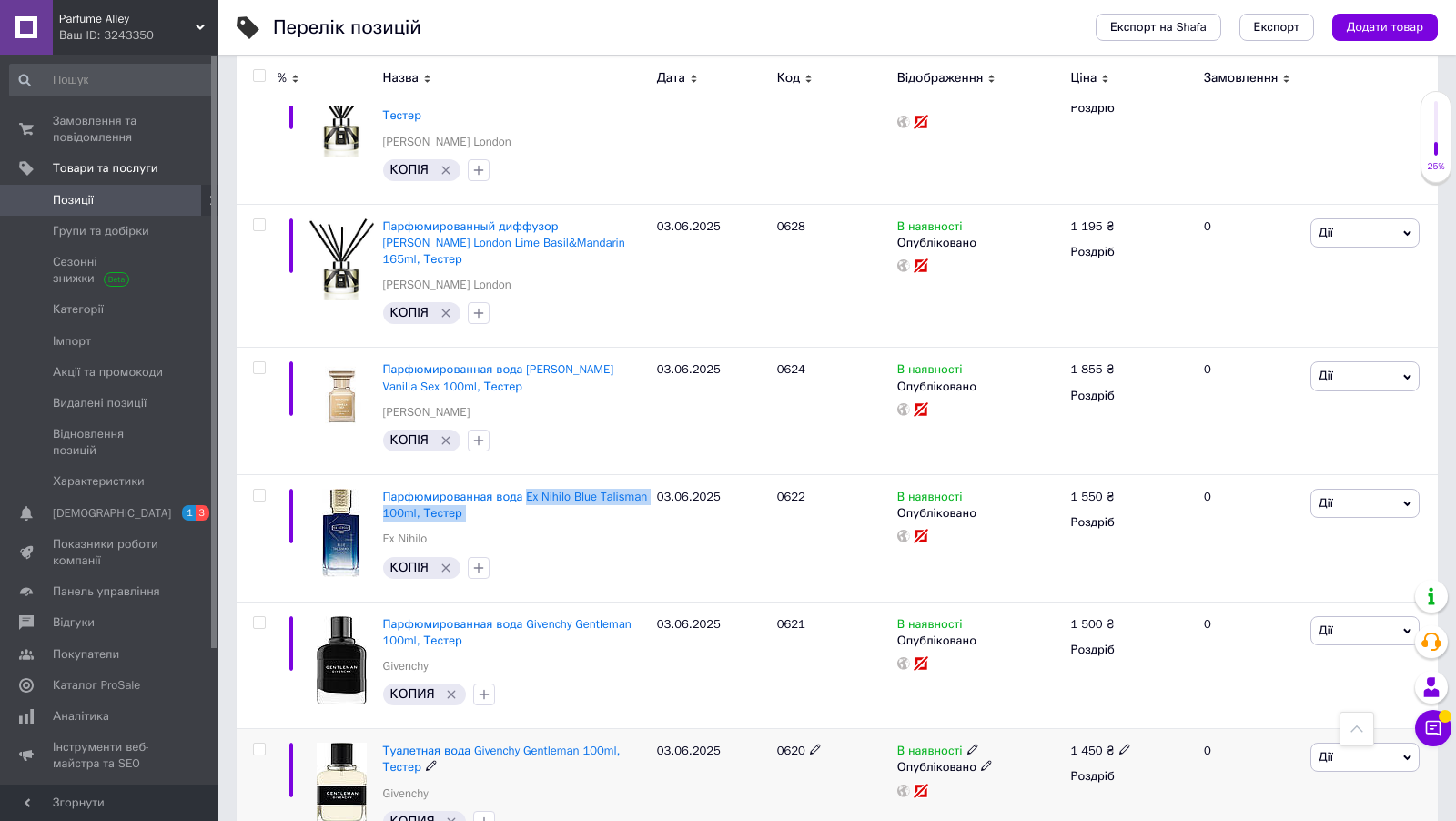 copy on "Ex Nihilo Blue Talisman 100ml, Тестер" 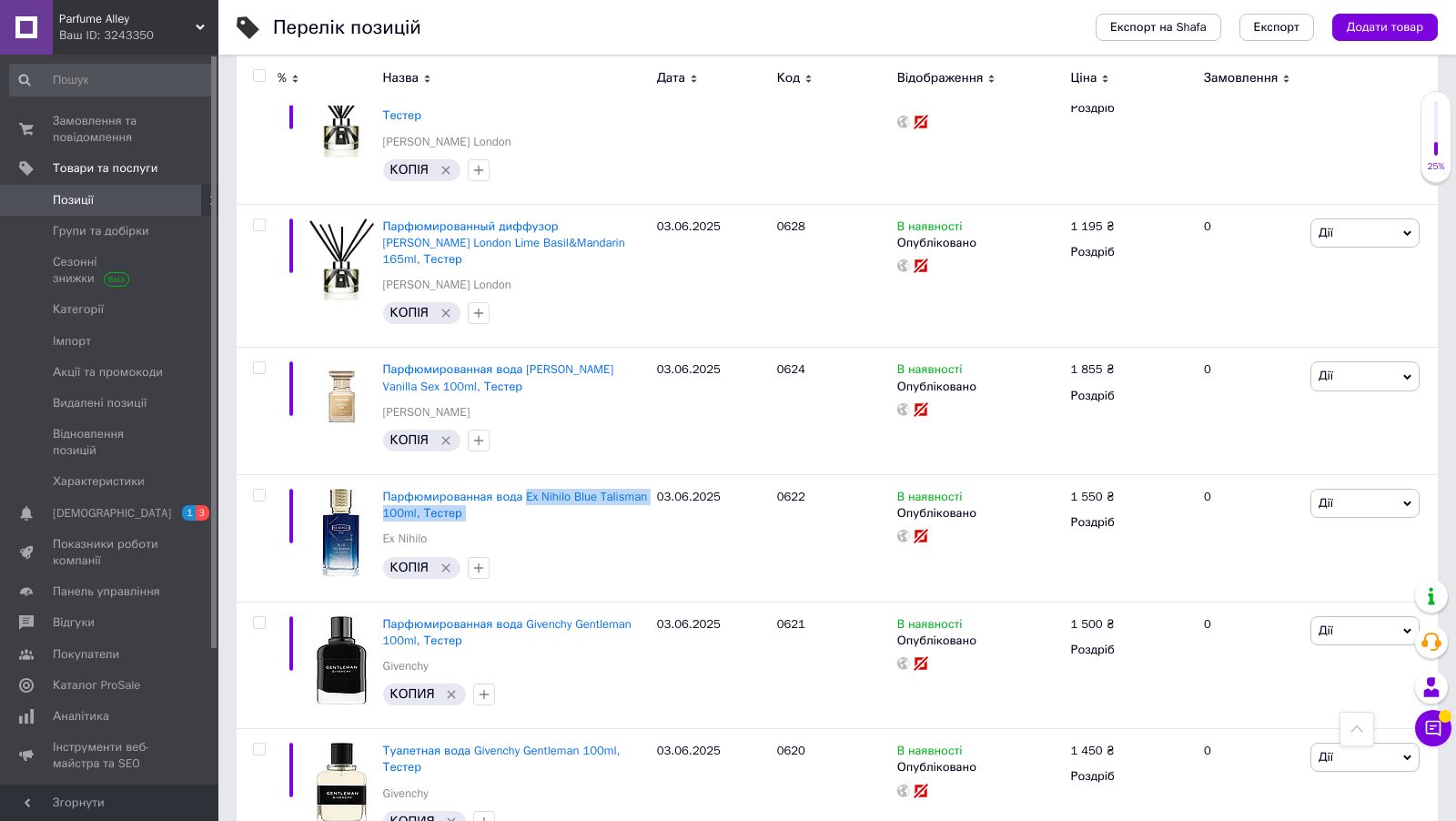 click on "4" at bounding box center (490, 893) 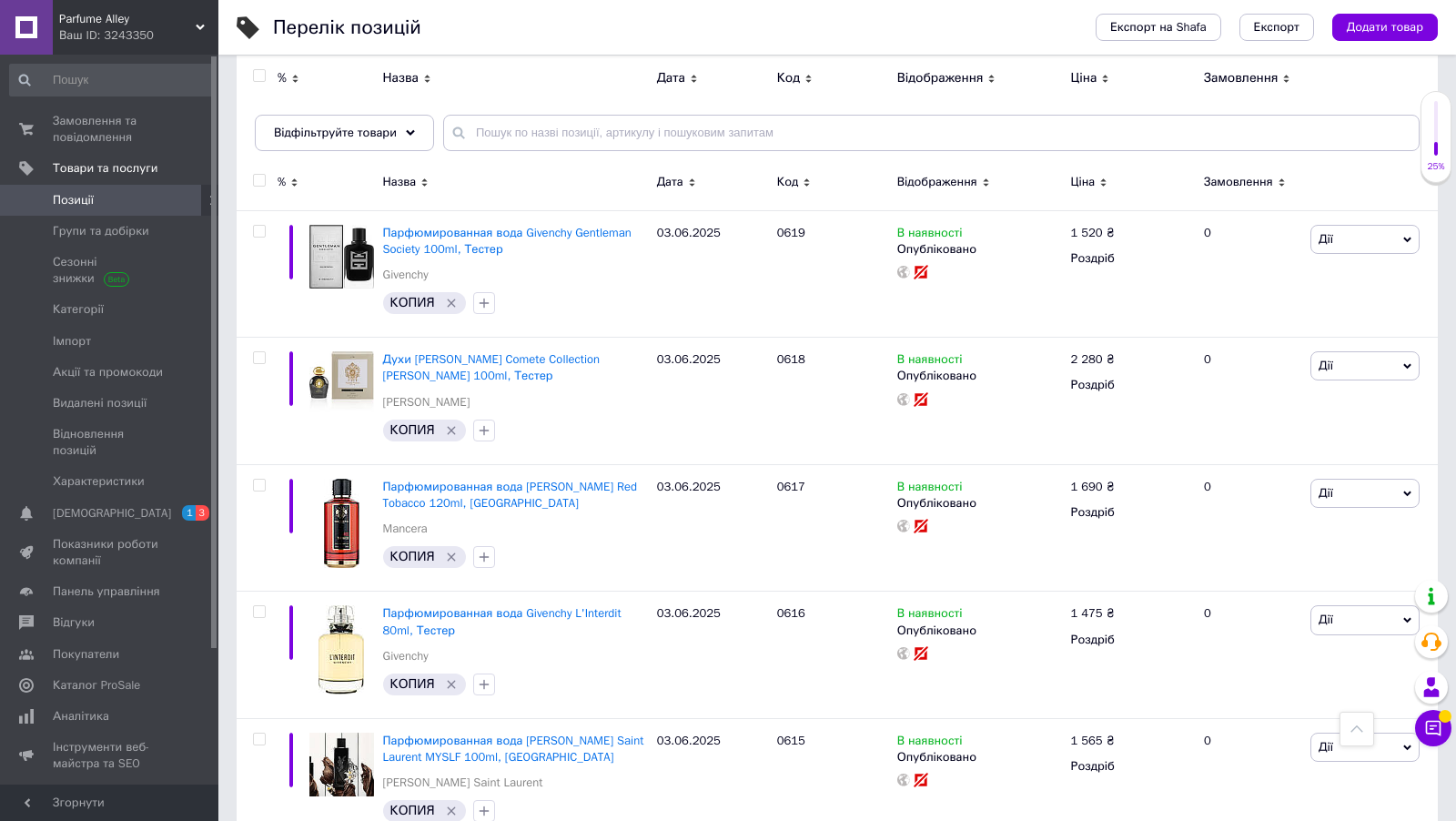 scroll, scrollTop: 99, scrollLeft: 0, axis: vertical 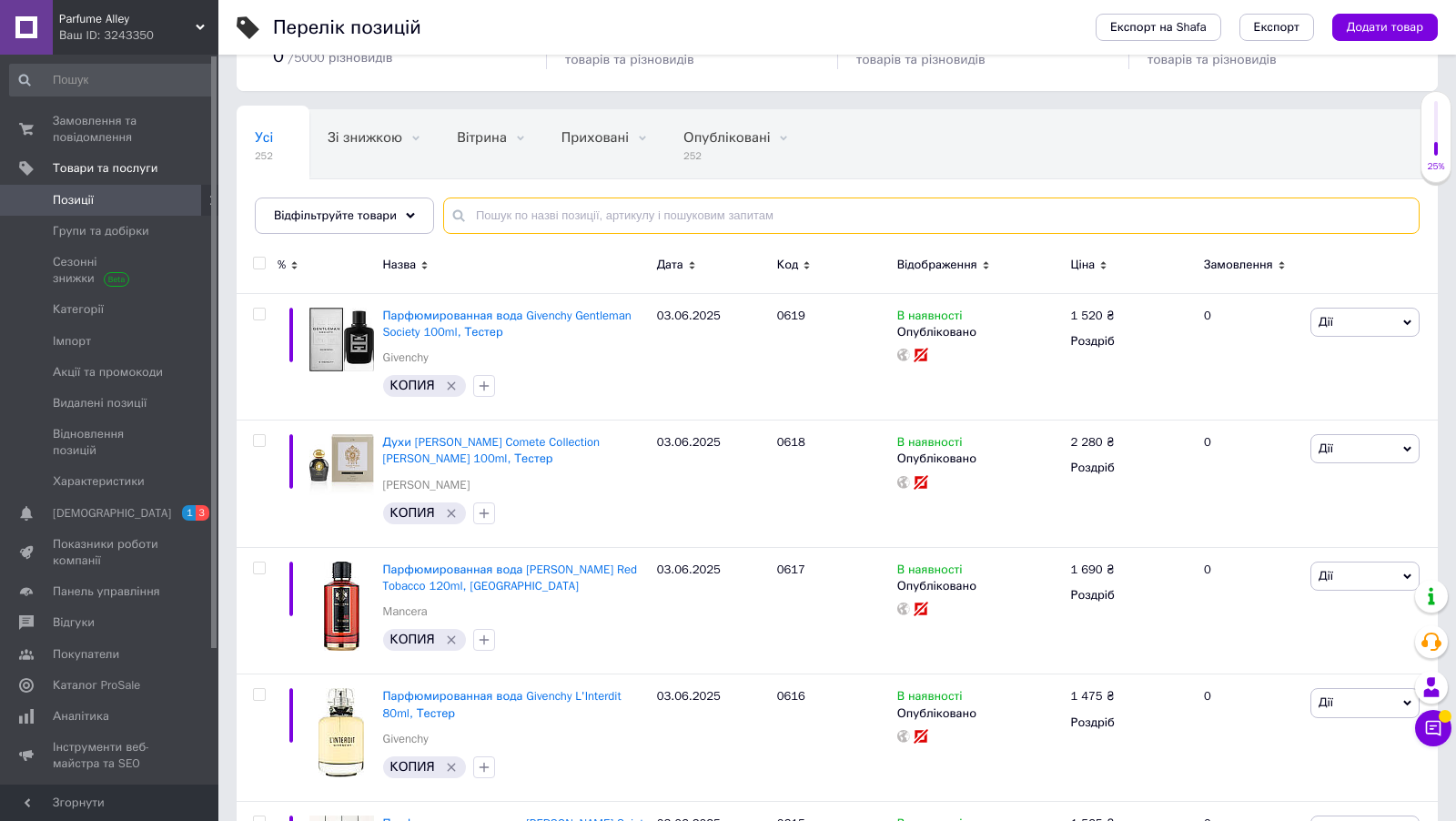 click at bounding box center (931, 216) 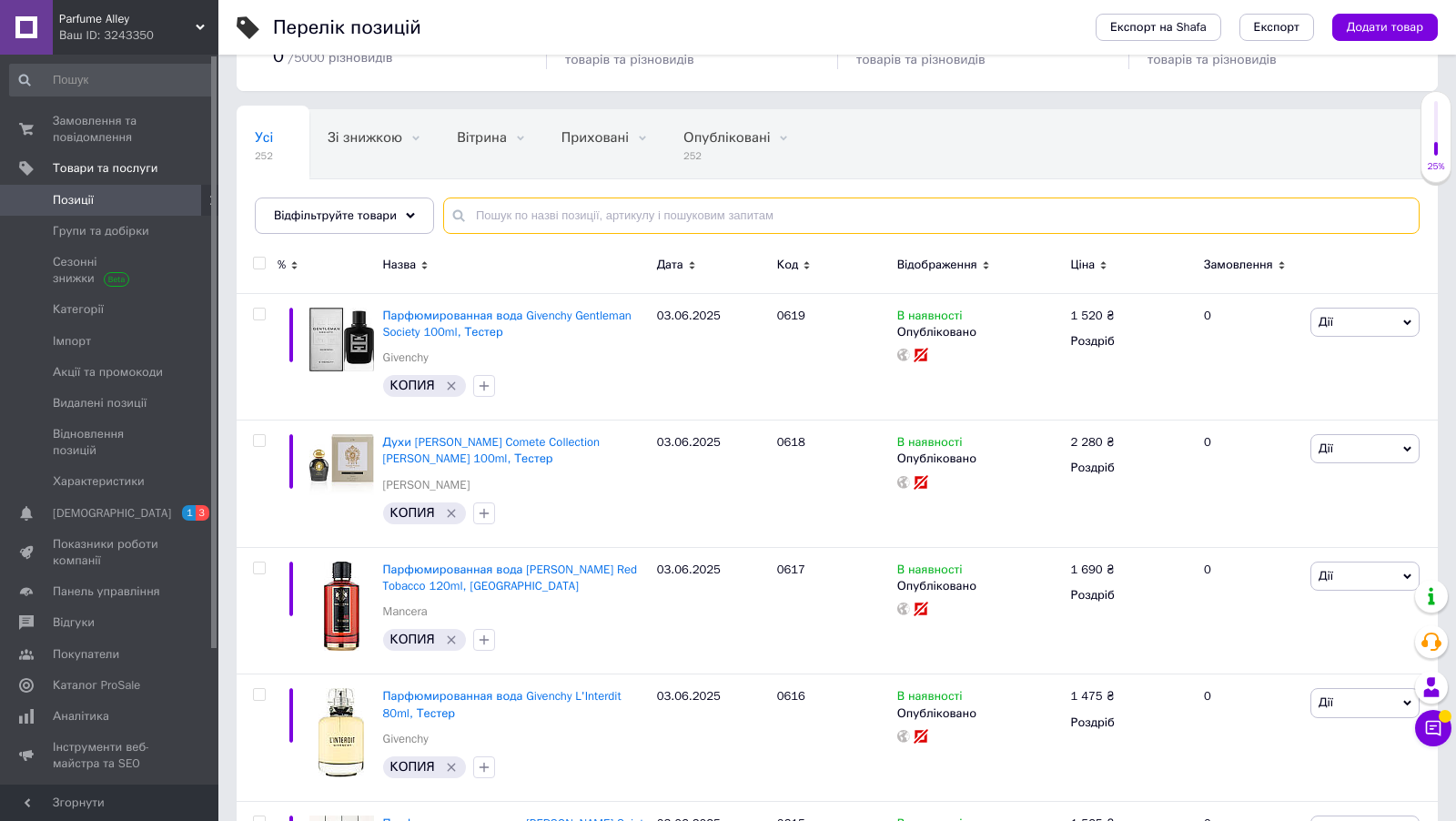 type on "ф" 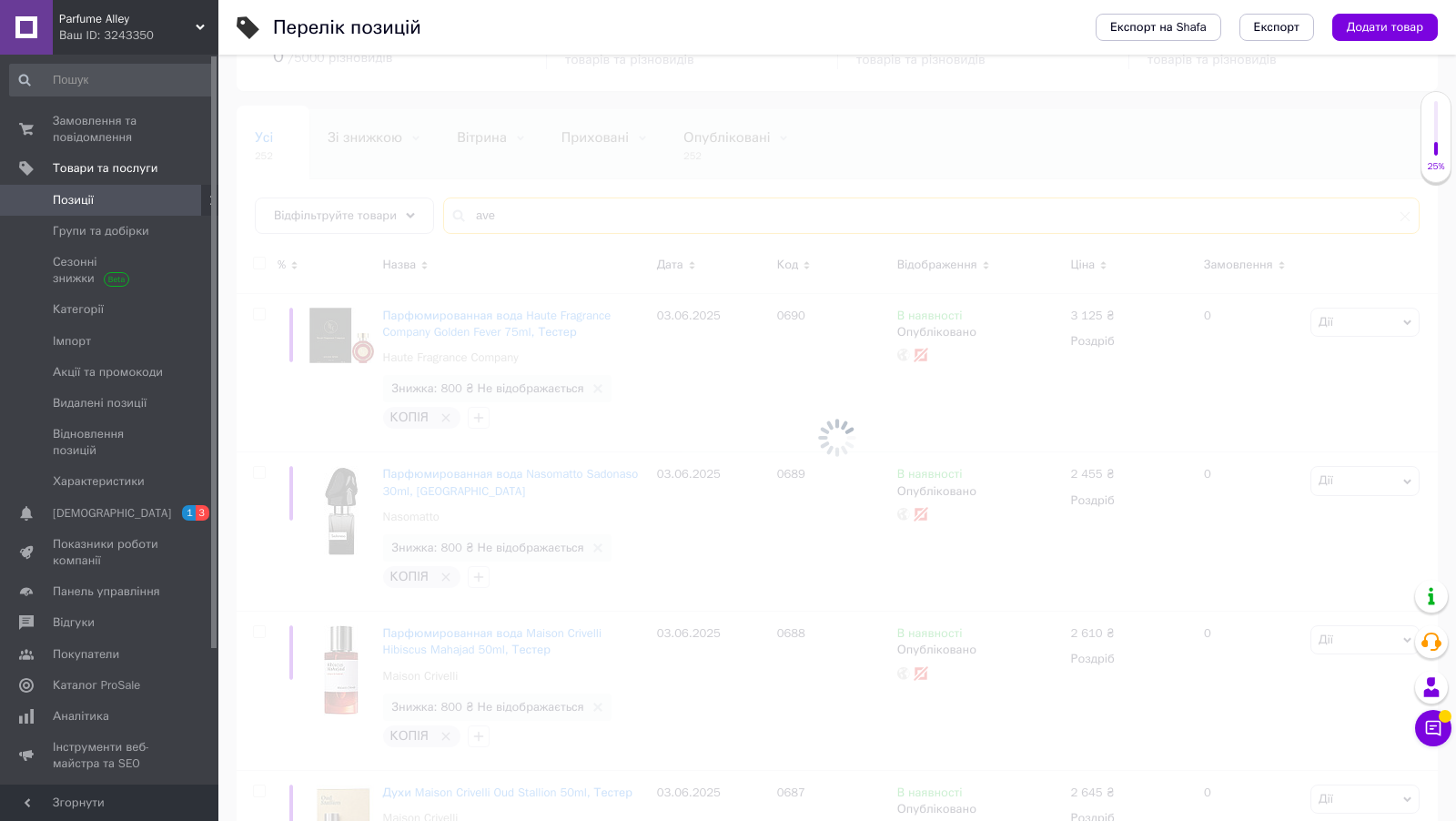 scroll, scrollTop: 0, scrollLeft: 0, axis: both 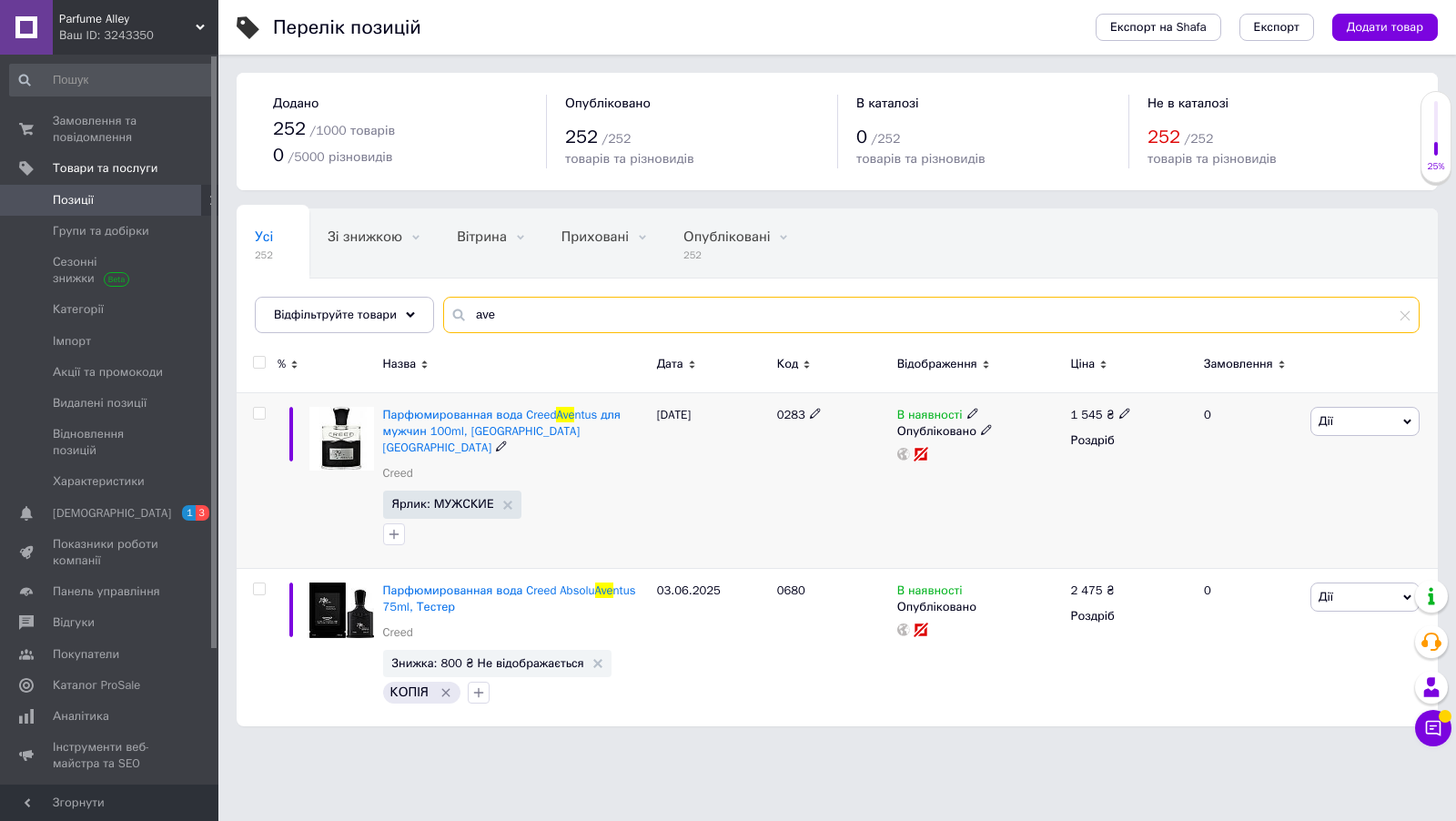 type on "ave" 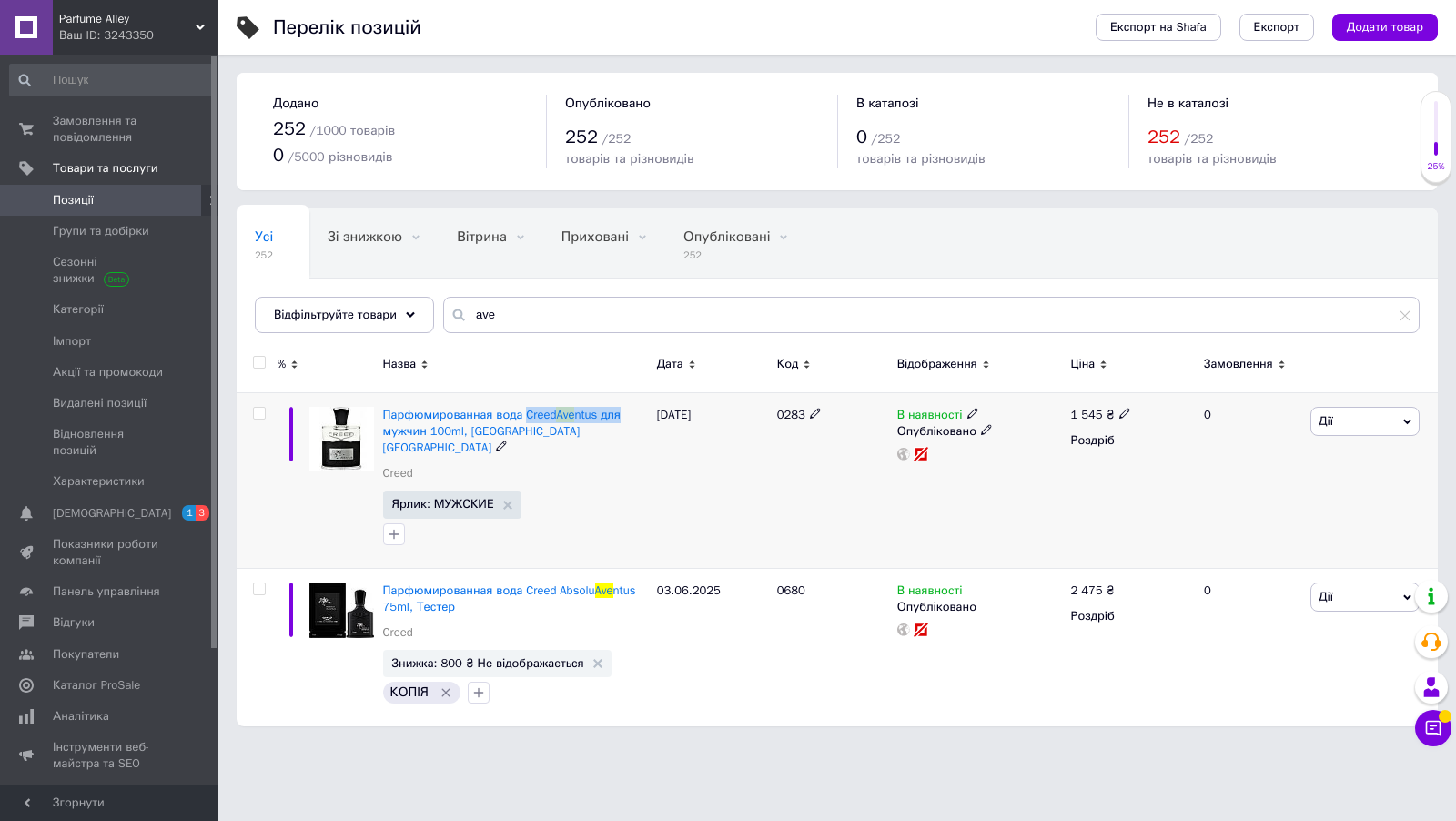 drag, startPoint x: 634, startPoint y: 413, endPoint x: 530, endPoint y: 420, distance: 104.235311 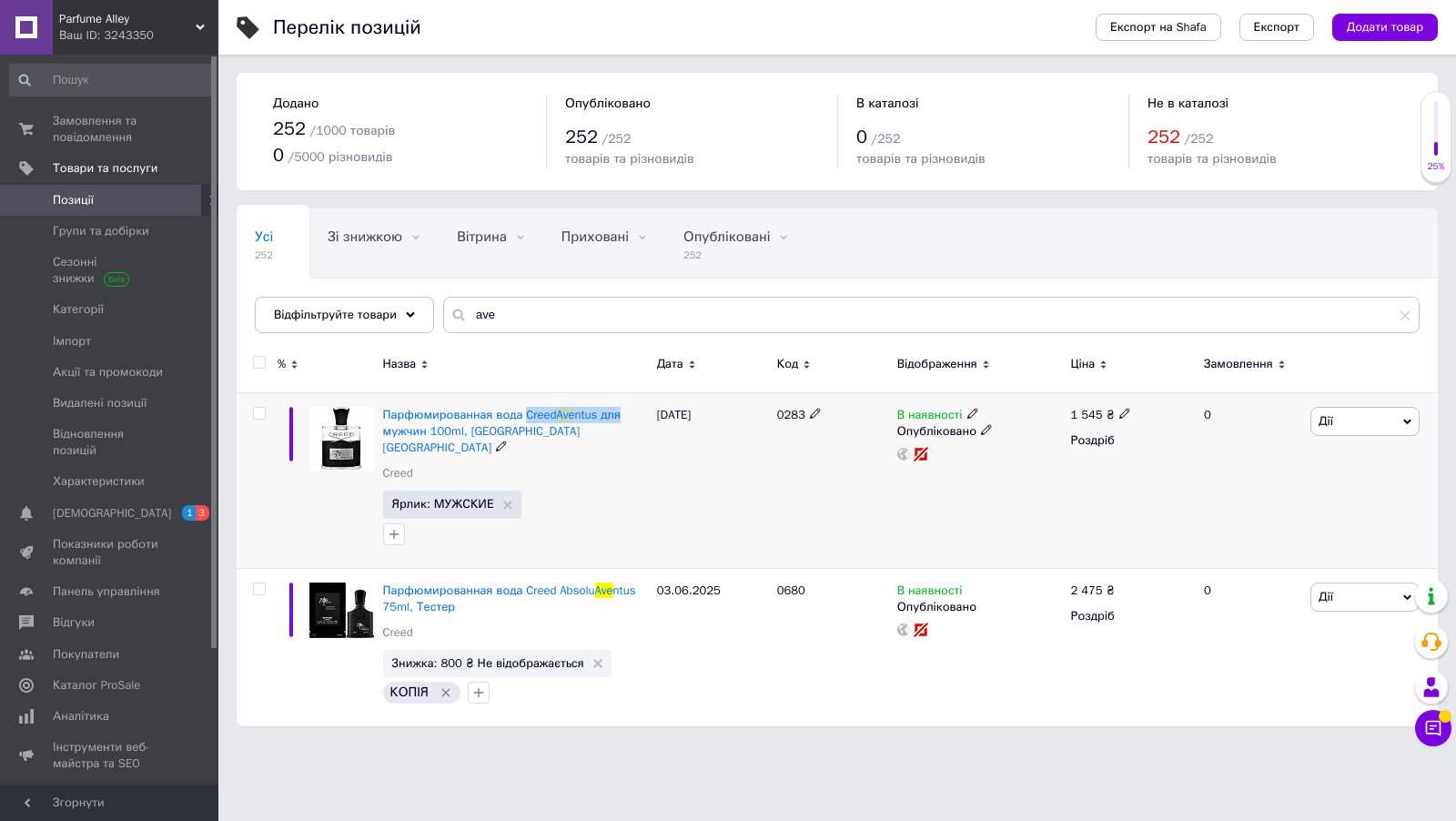 click on "Парфюмированная вода Creed  Ave ntus для мужчин 100ml, [GEOGRAPHIC_DATA] [GEOGRAPHIC_DATA]" at bounding box center [515, 431] 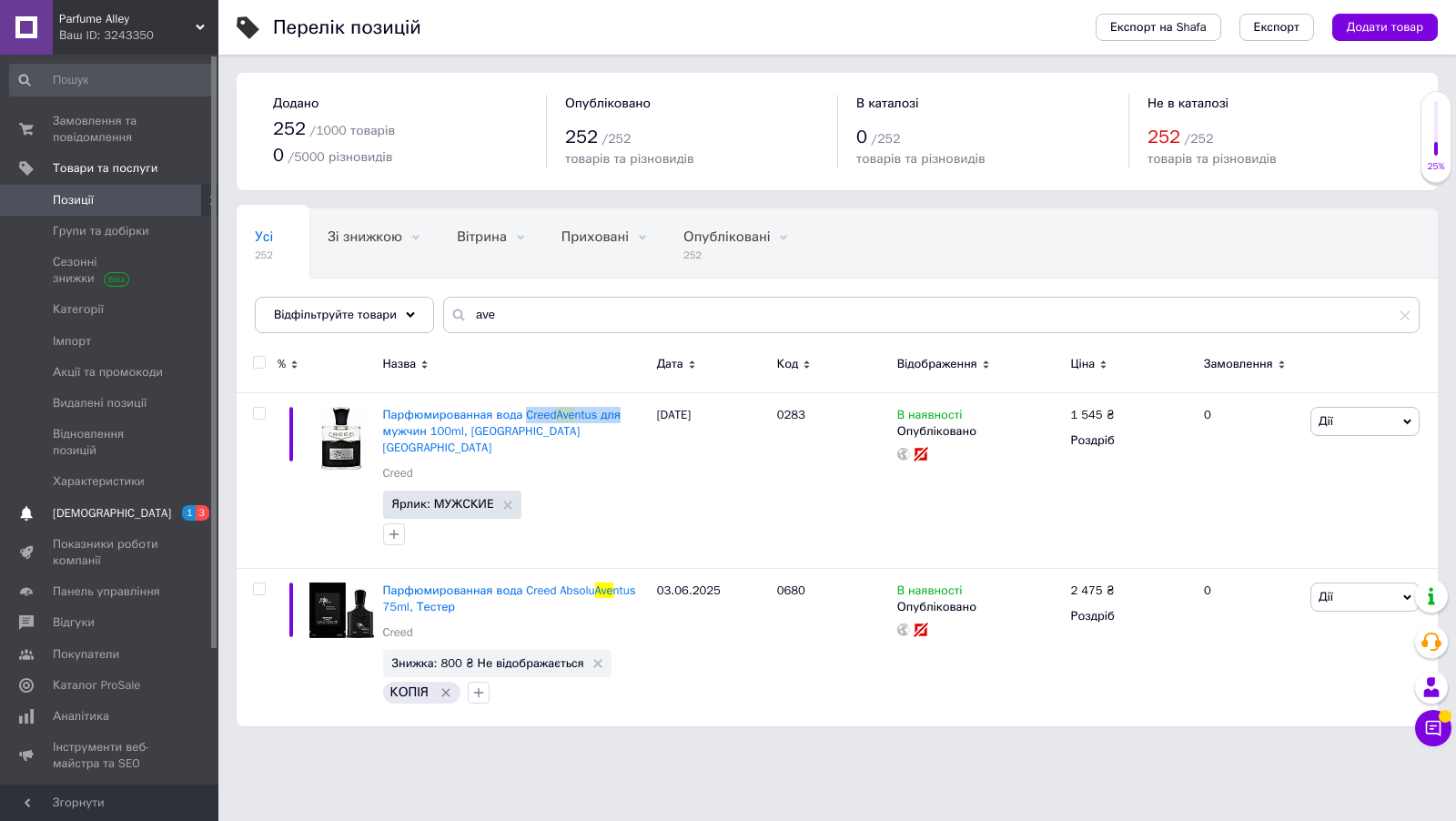 click on "[DEMOGRAPHIC_DATA]" at bounding box center [110, 513] 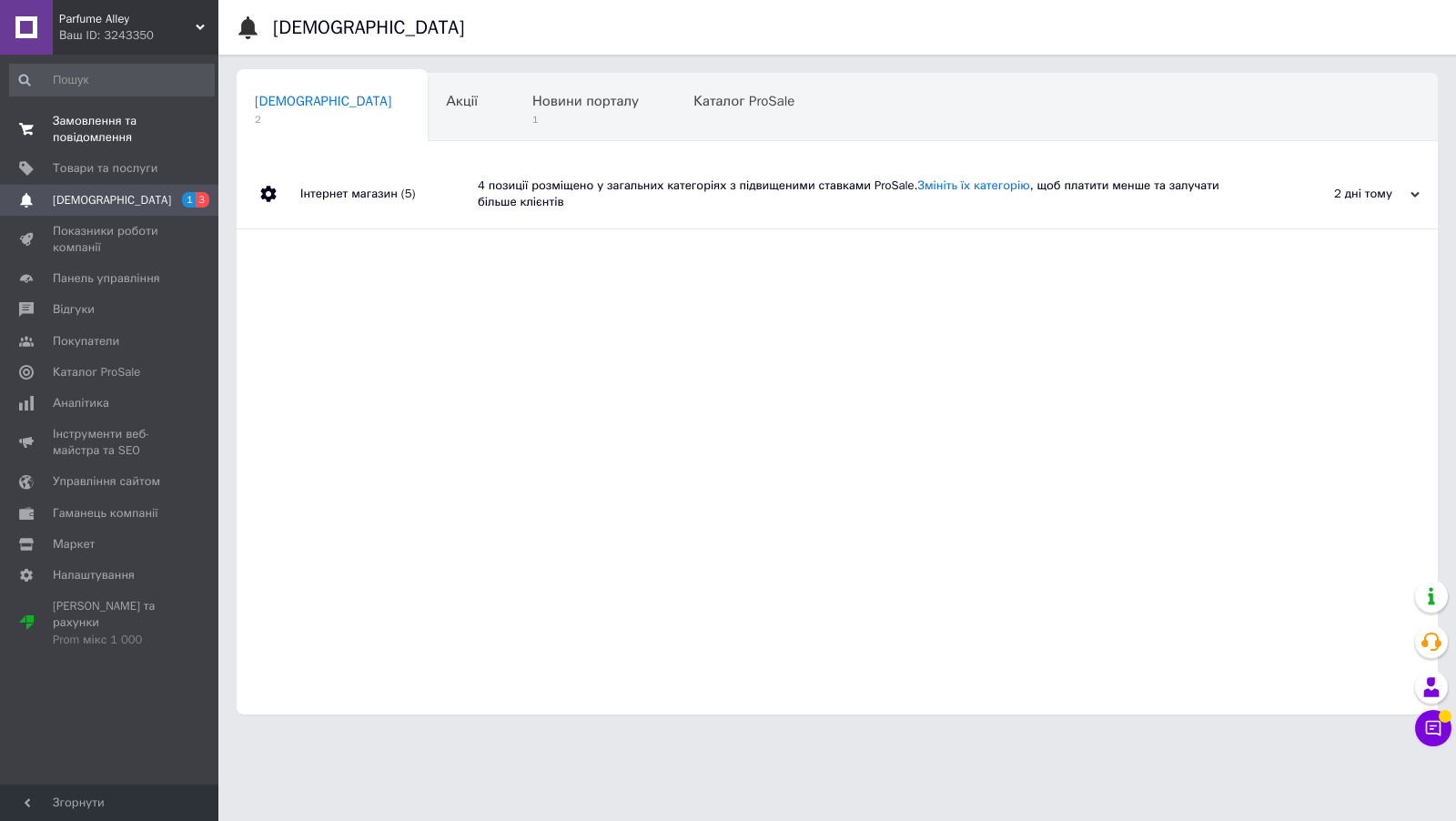 click on "0 0" at bounding box center [193, 129] 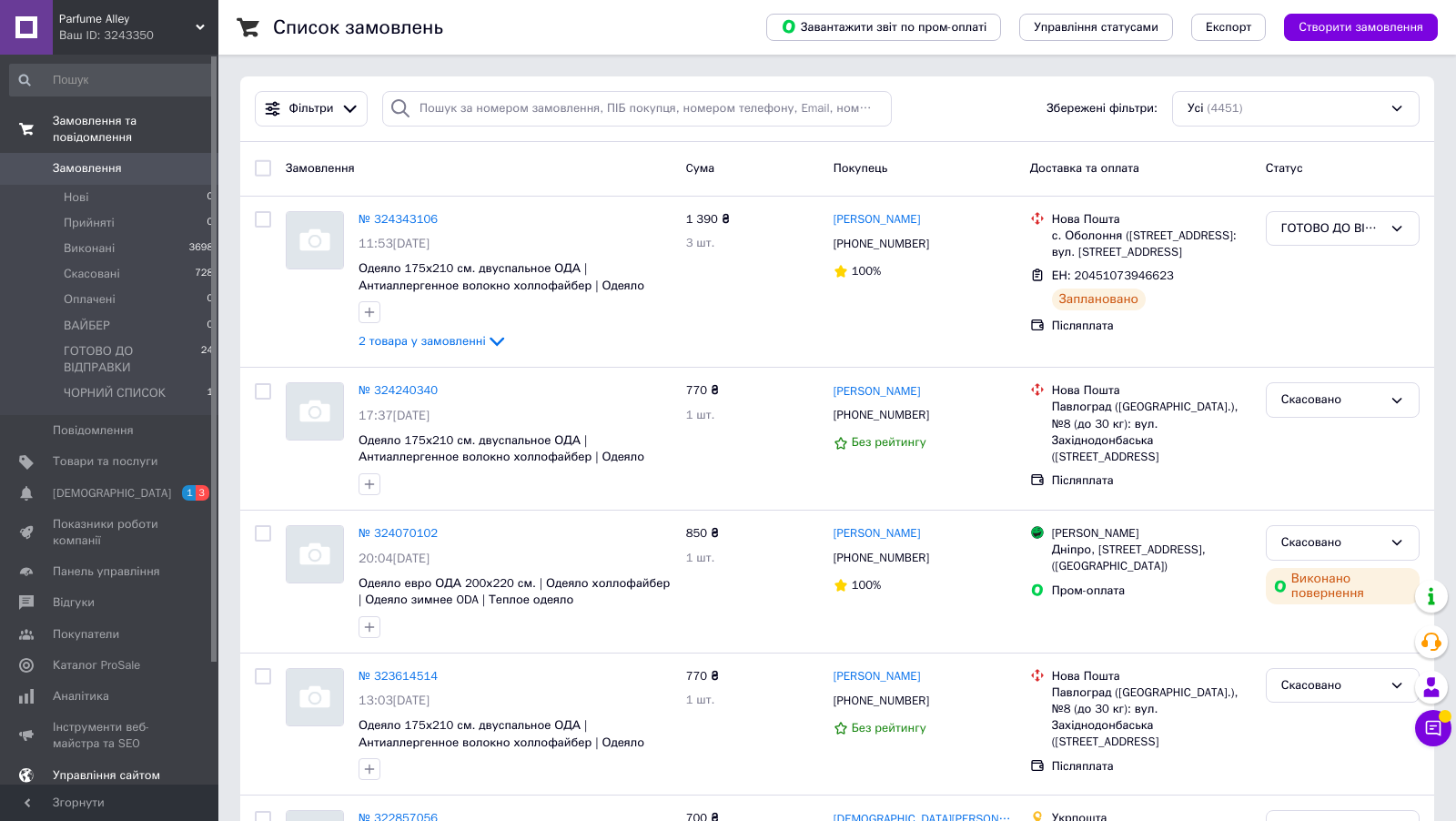 click on "[DEMOGRAPHIC_DATA]" at bounding box center [112, 493] 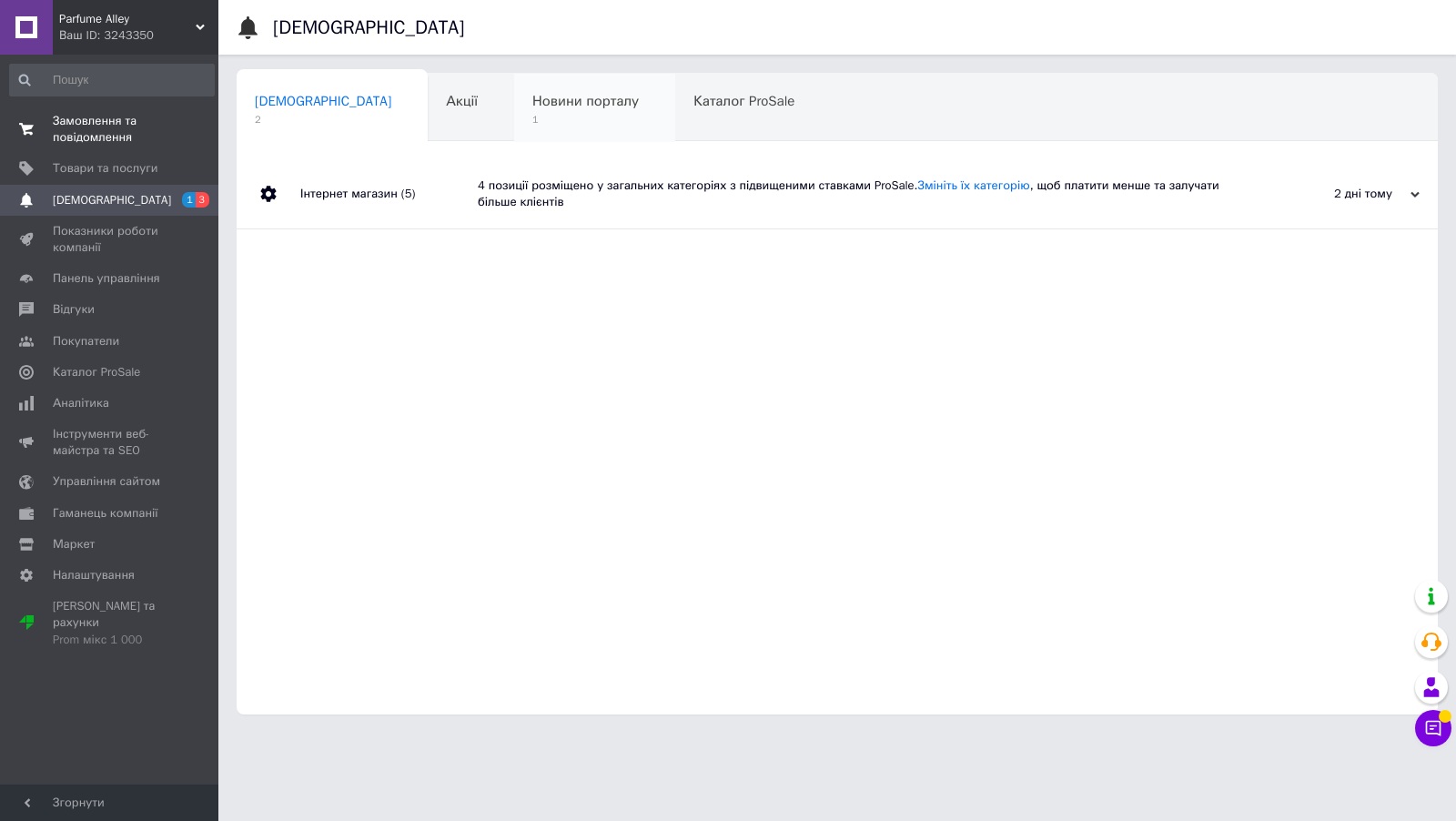 click on "Новини порталу 1" at bounding box center (594, 108) 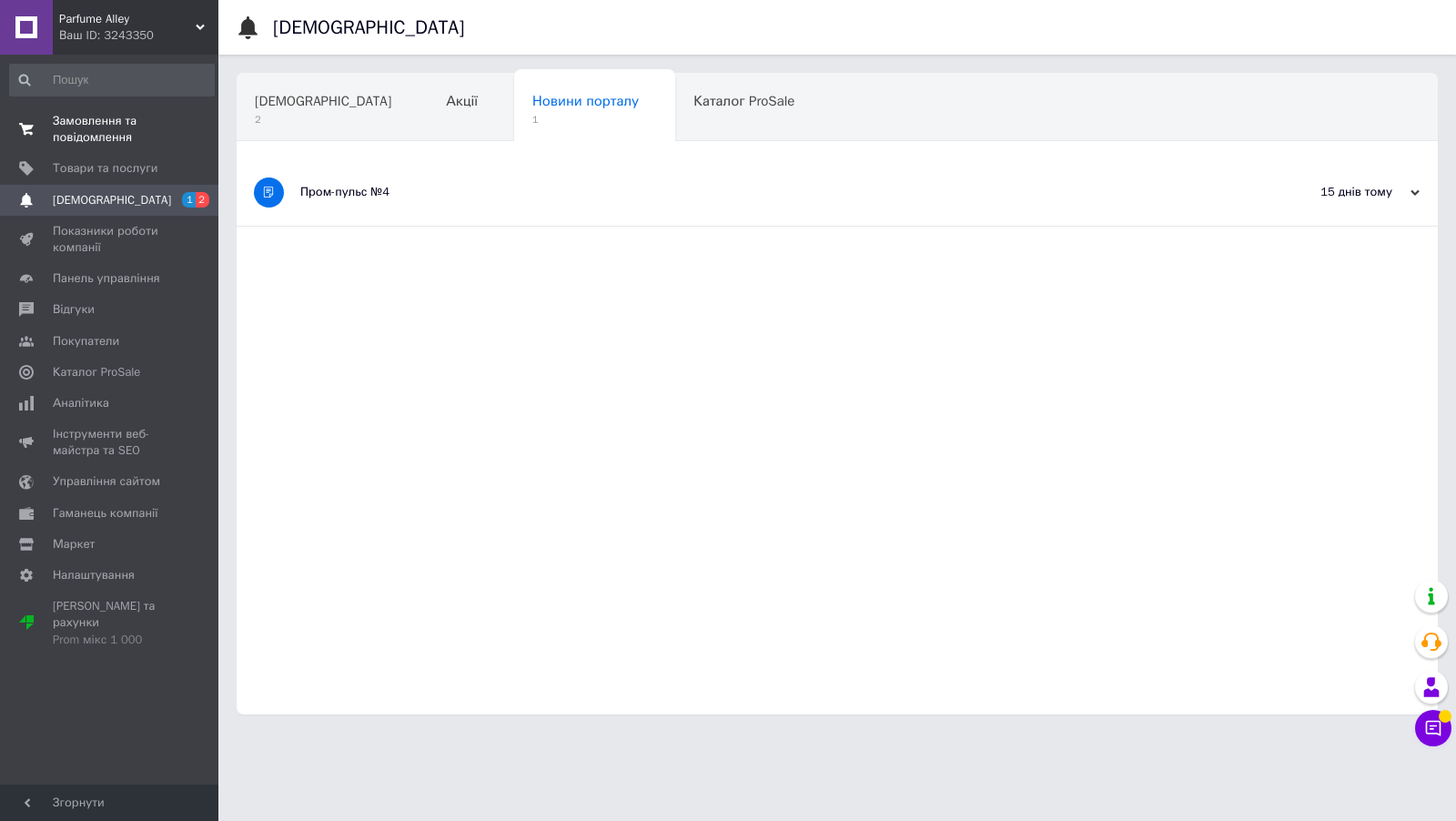 click on "Пром-пульс №4" at bounding box center [769, 192] 